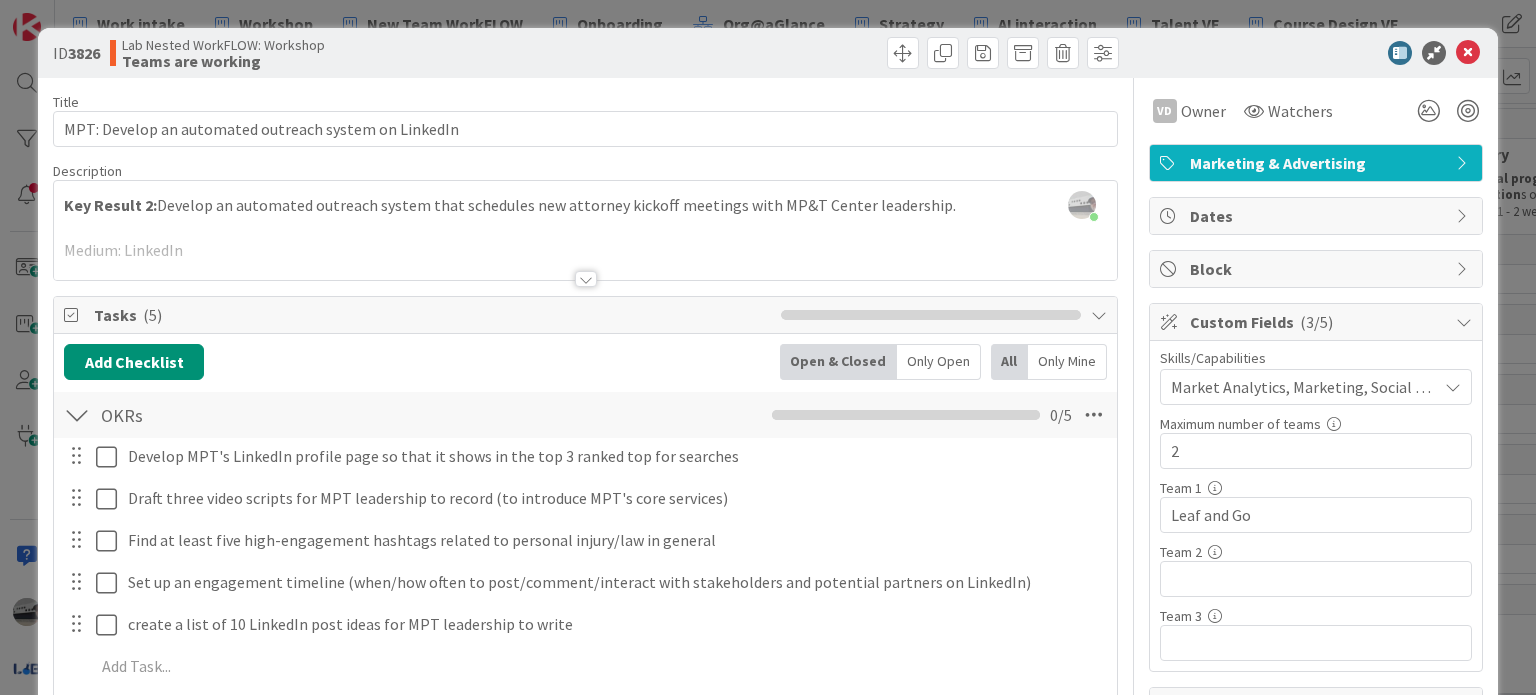 scroll, scrollTop: 0, scrollLeft: 0, axis: both 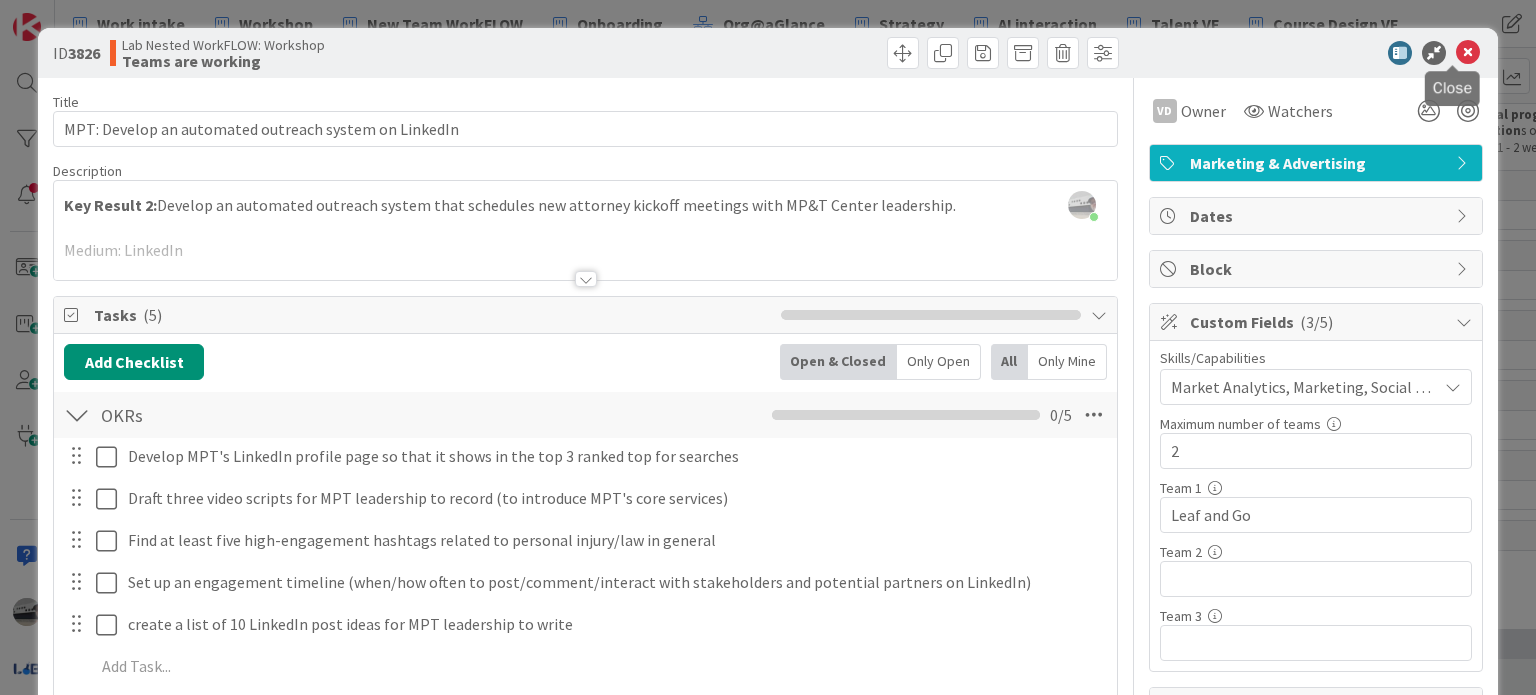 click at bounding box center (1468, 53) 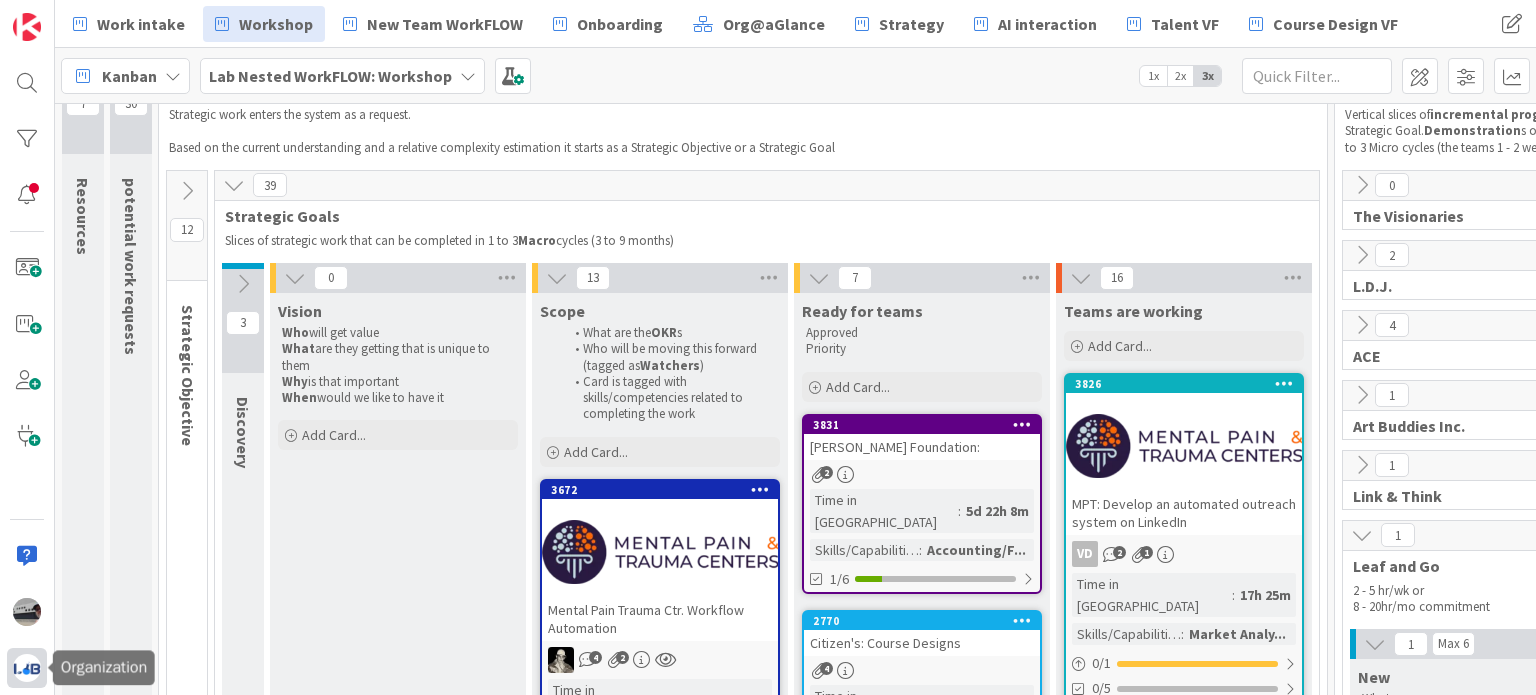 click at bounding box center [27, 668] 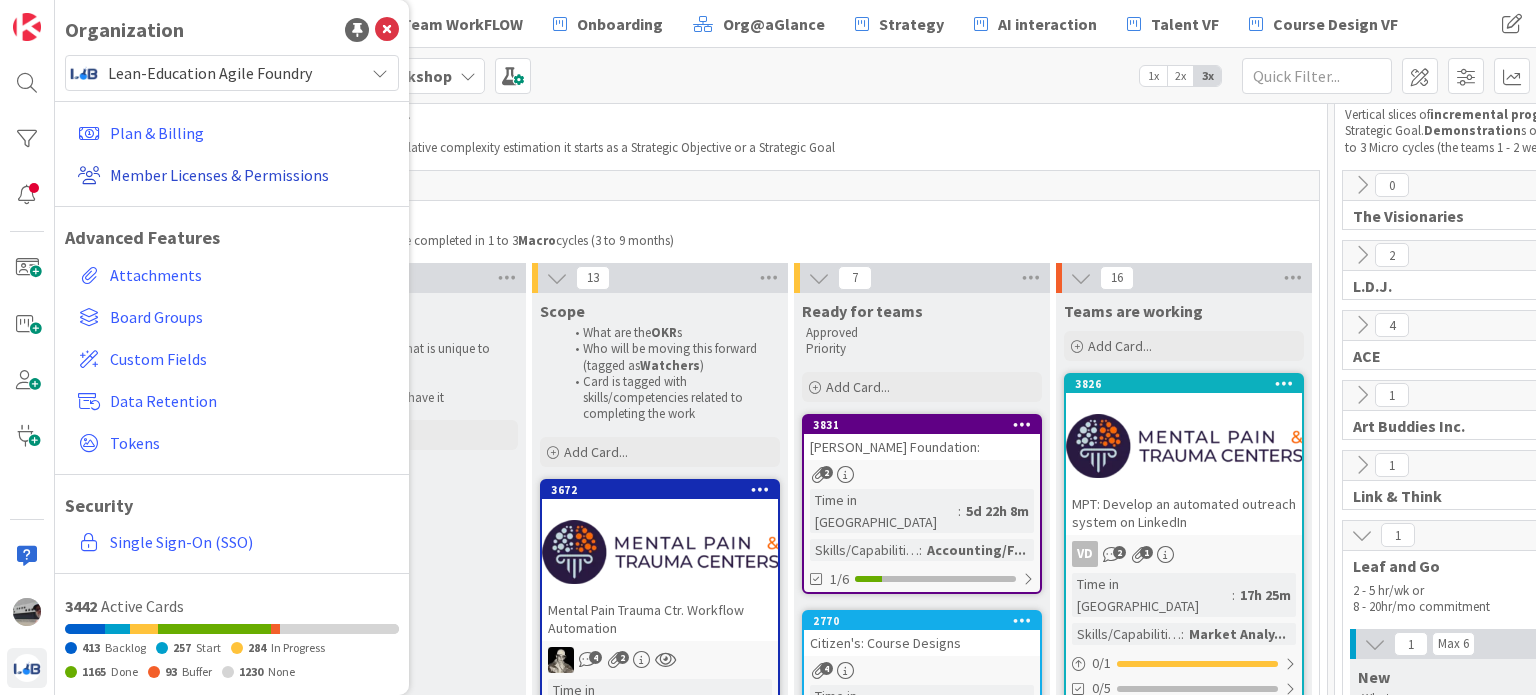 click on "Member Licenses & Permissions" at bounding box center (234, 175) 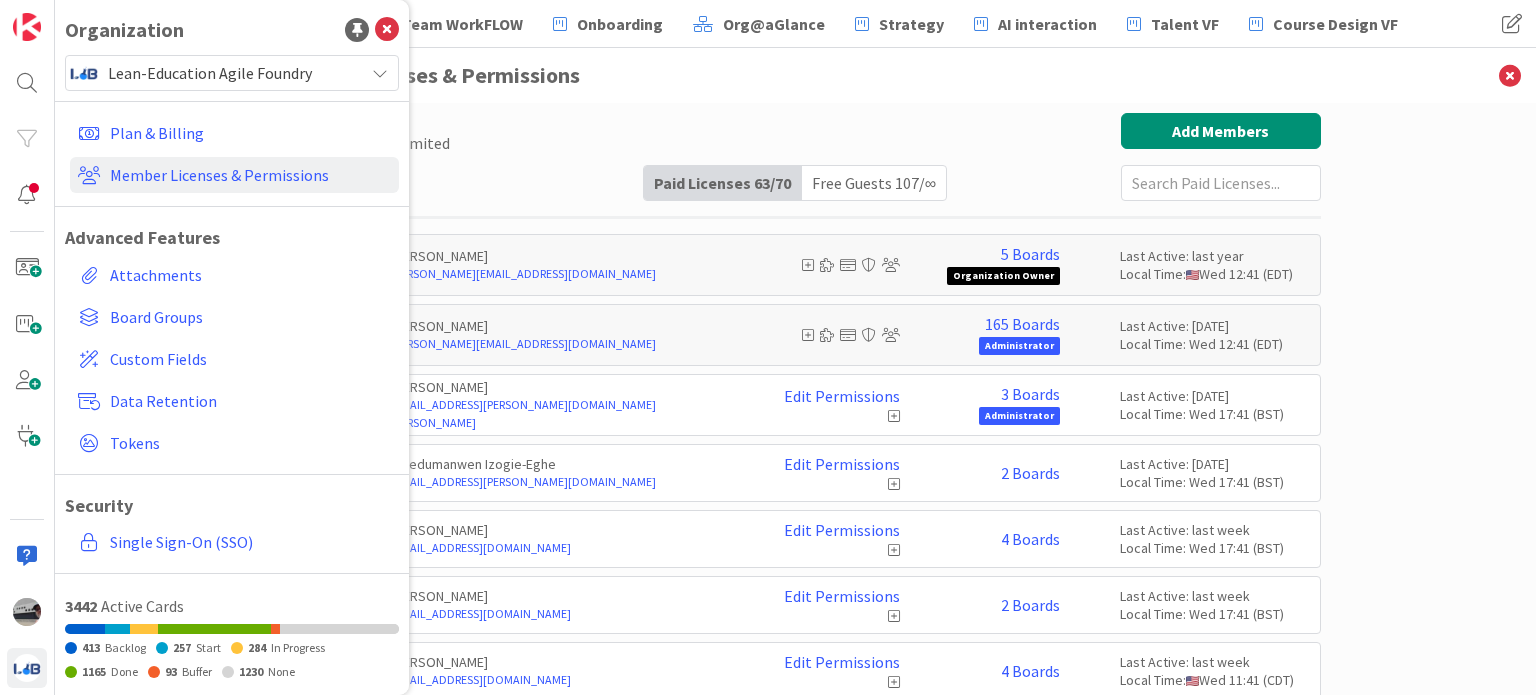 click on "Paid Available: 7 Free Available: Unlimited Name Paid Licenses   63 / 70 Free Guests   107 / ∞ Add Members" at bounding box center [796, 157] 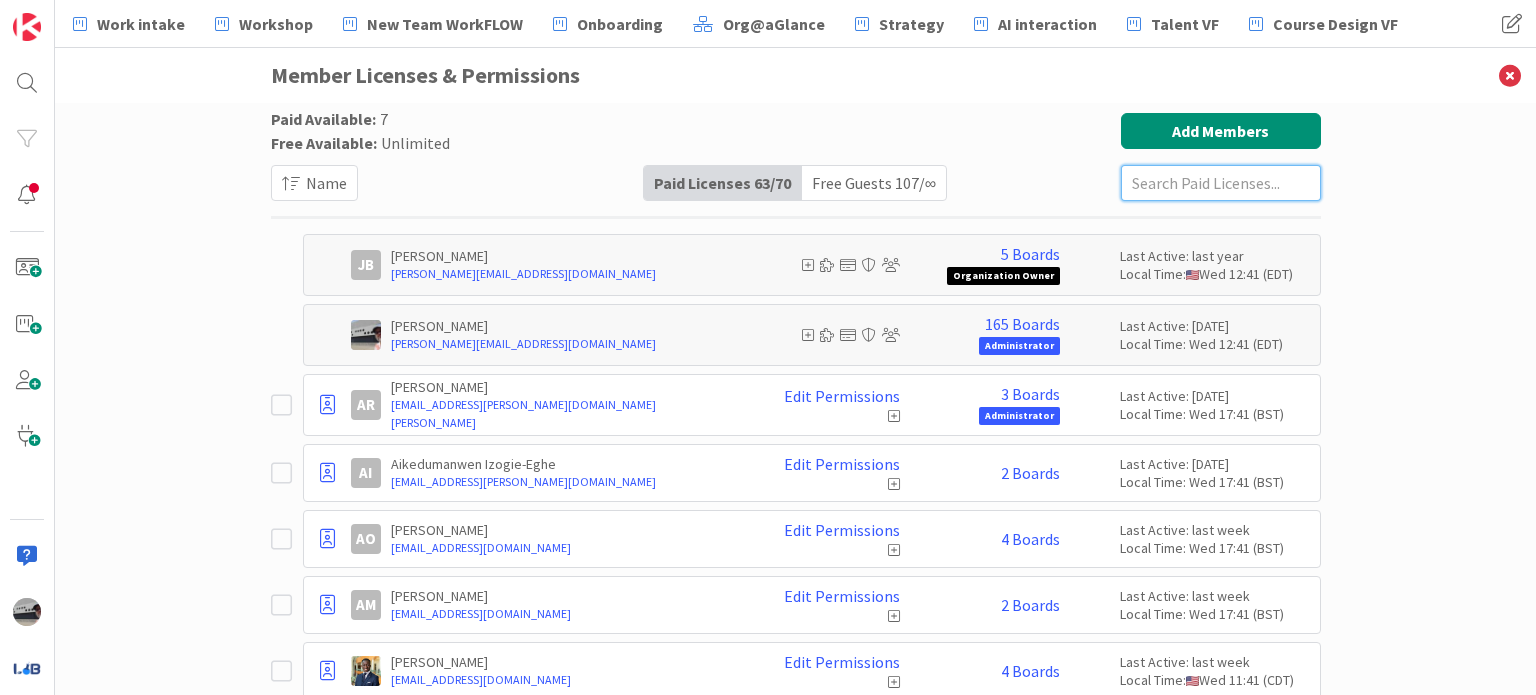 click at bounding box center [1221, 183] 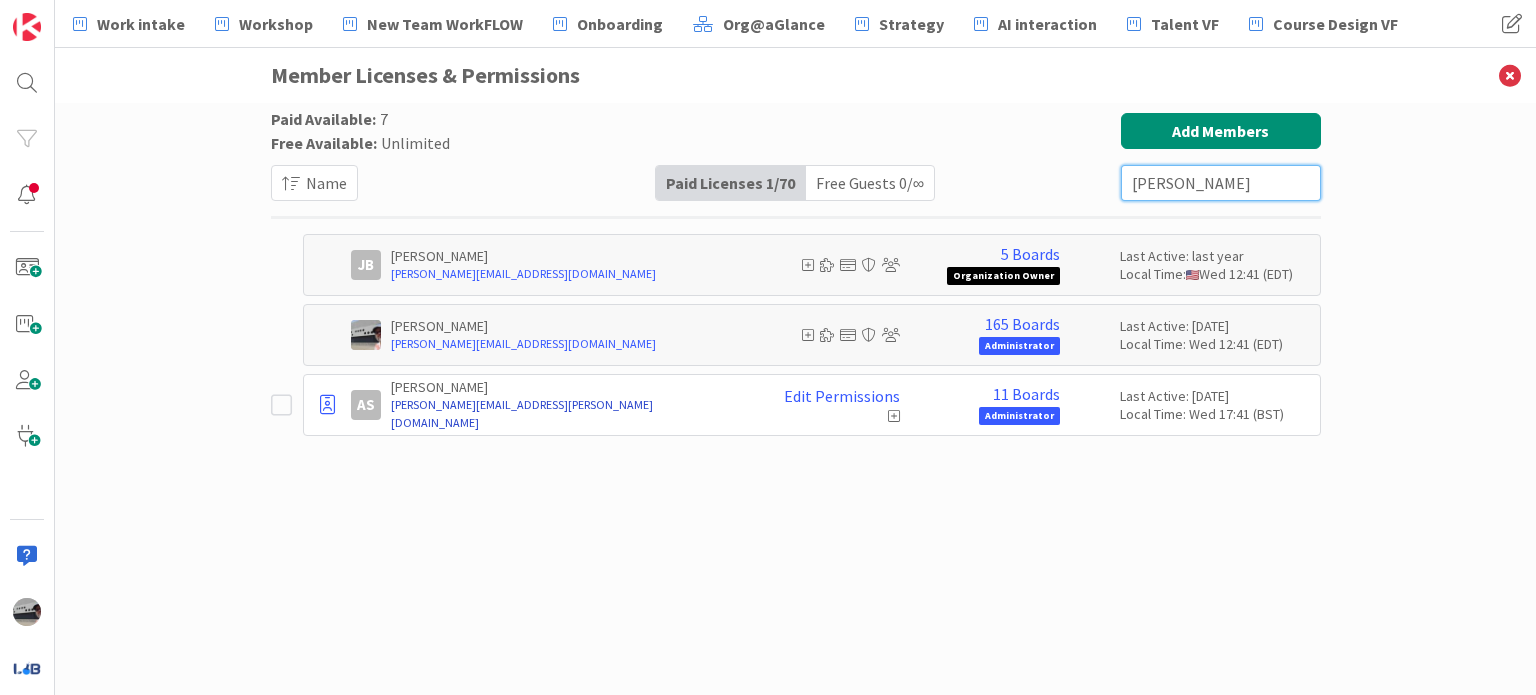 type on "[PERSON_NAME]" 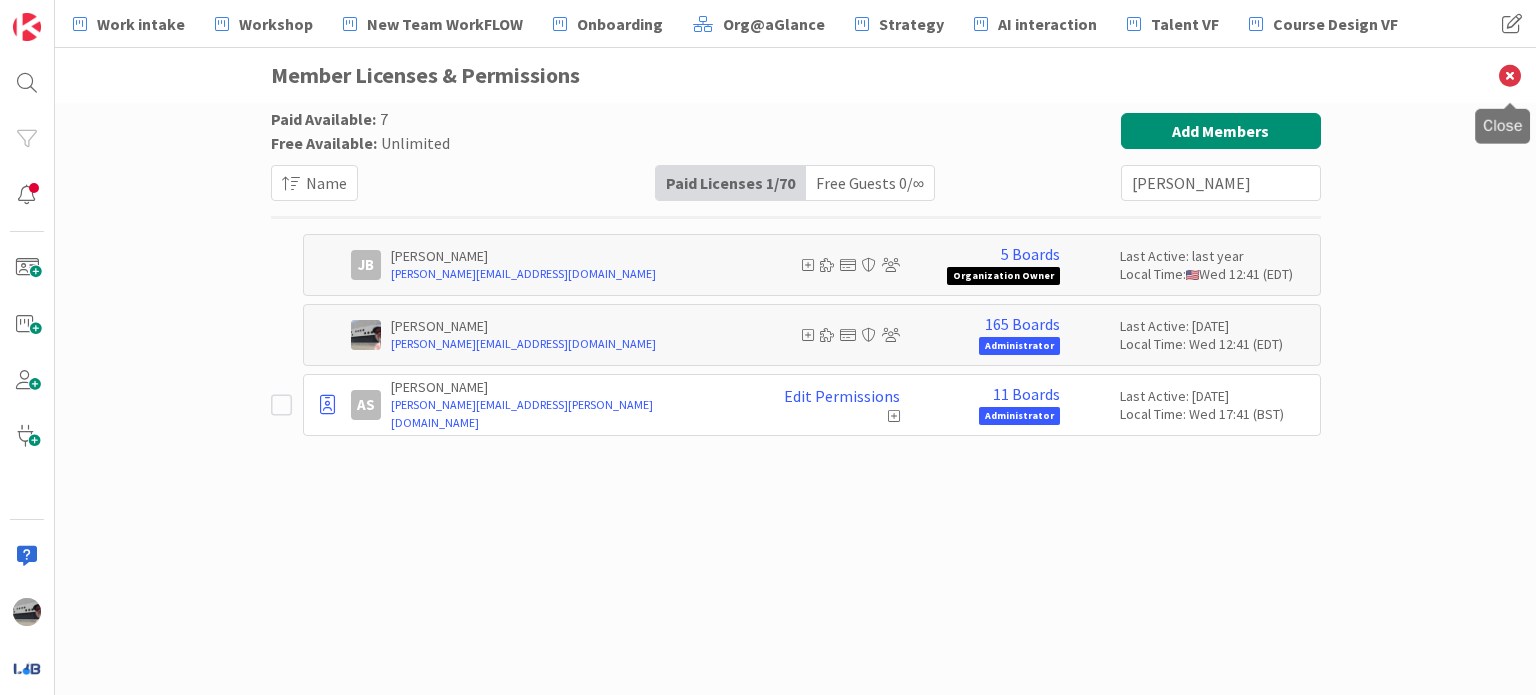 click at bounding box center [1510, 75] 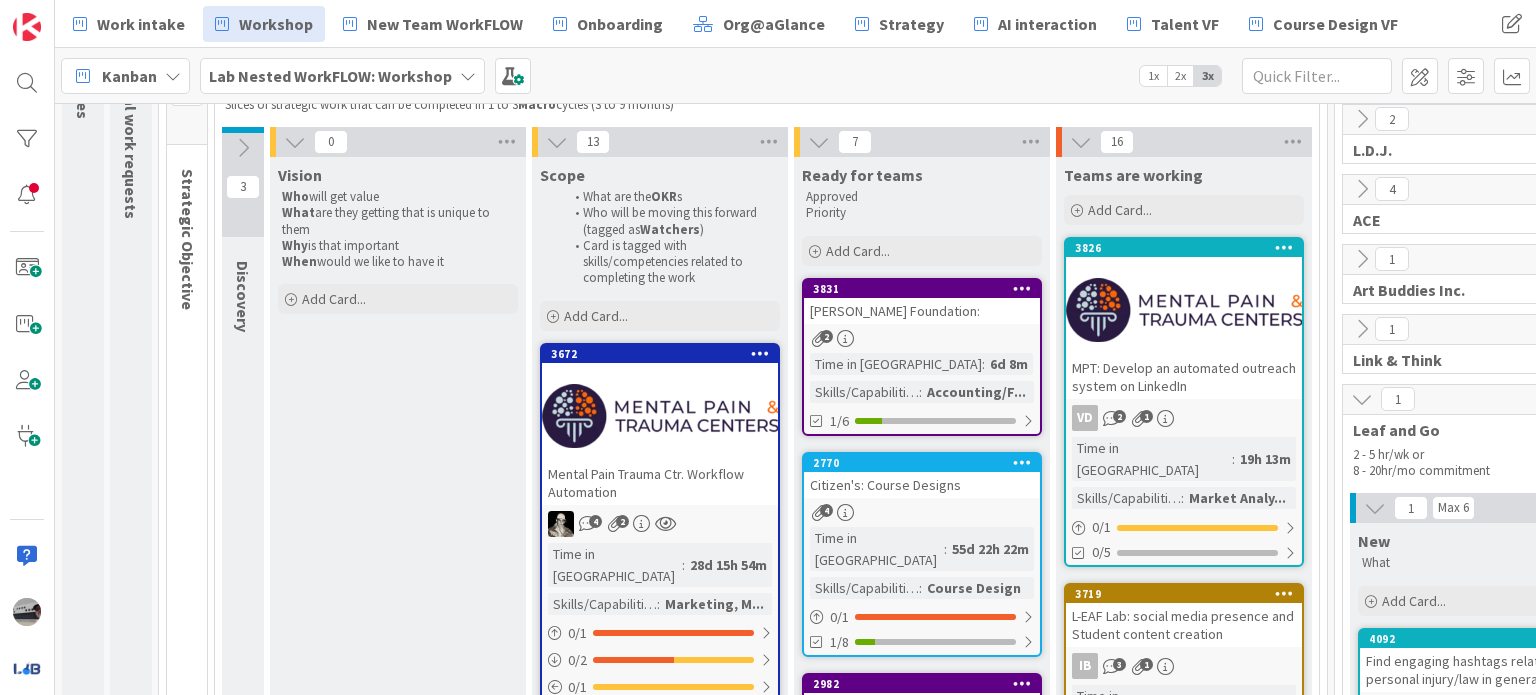 scroll, scrollTop: 300, scrollLeft: 0, axis: vertical 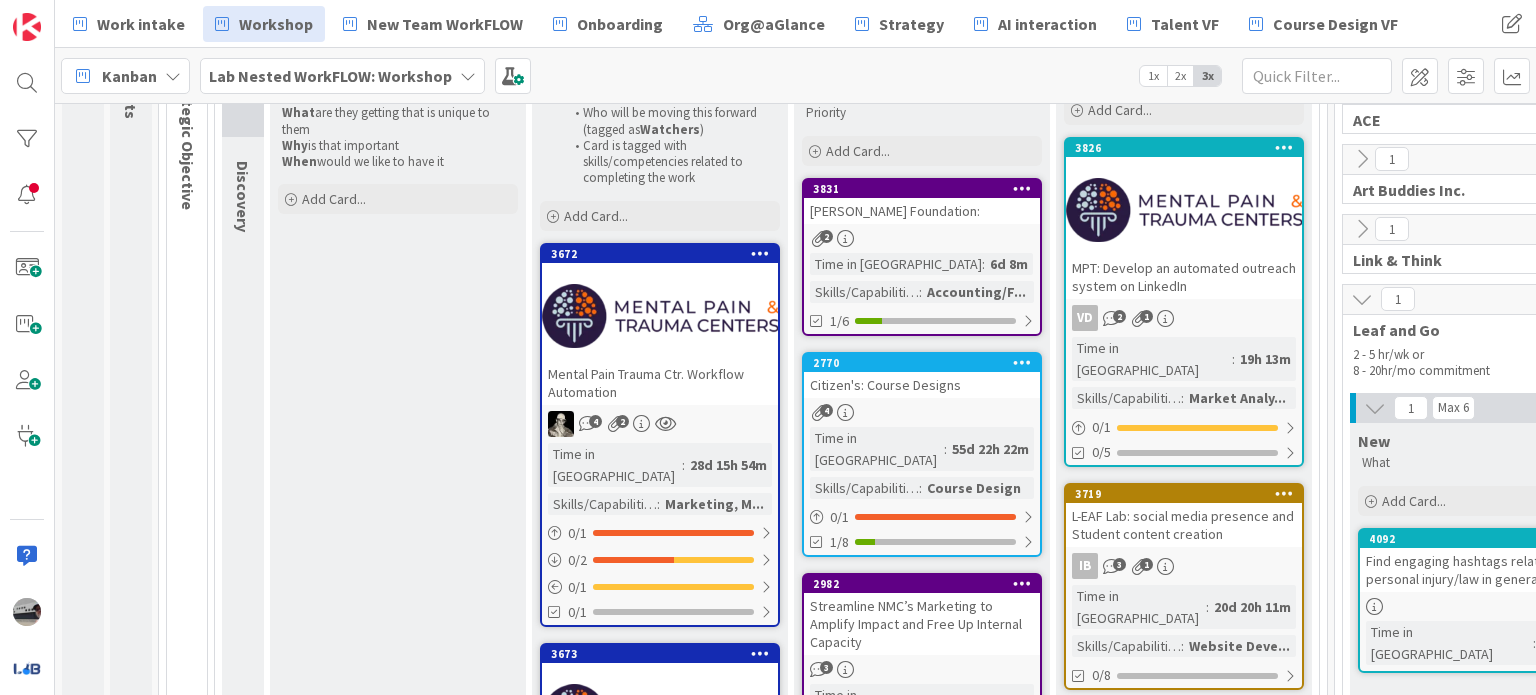click on "2770" at bounding box center [922, 363] 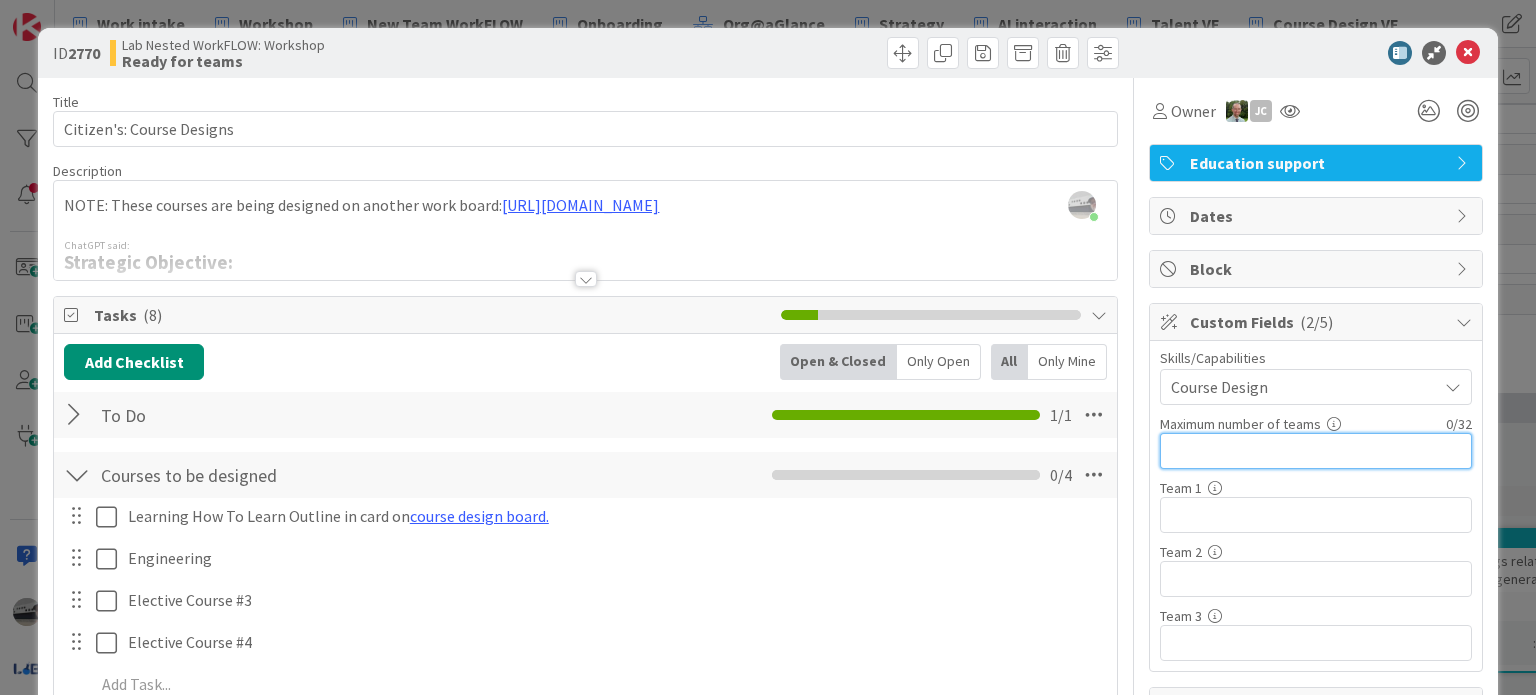 click at bounding box center [1316, 451] 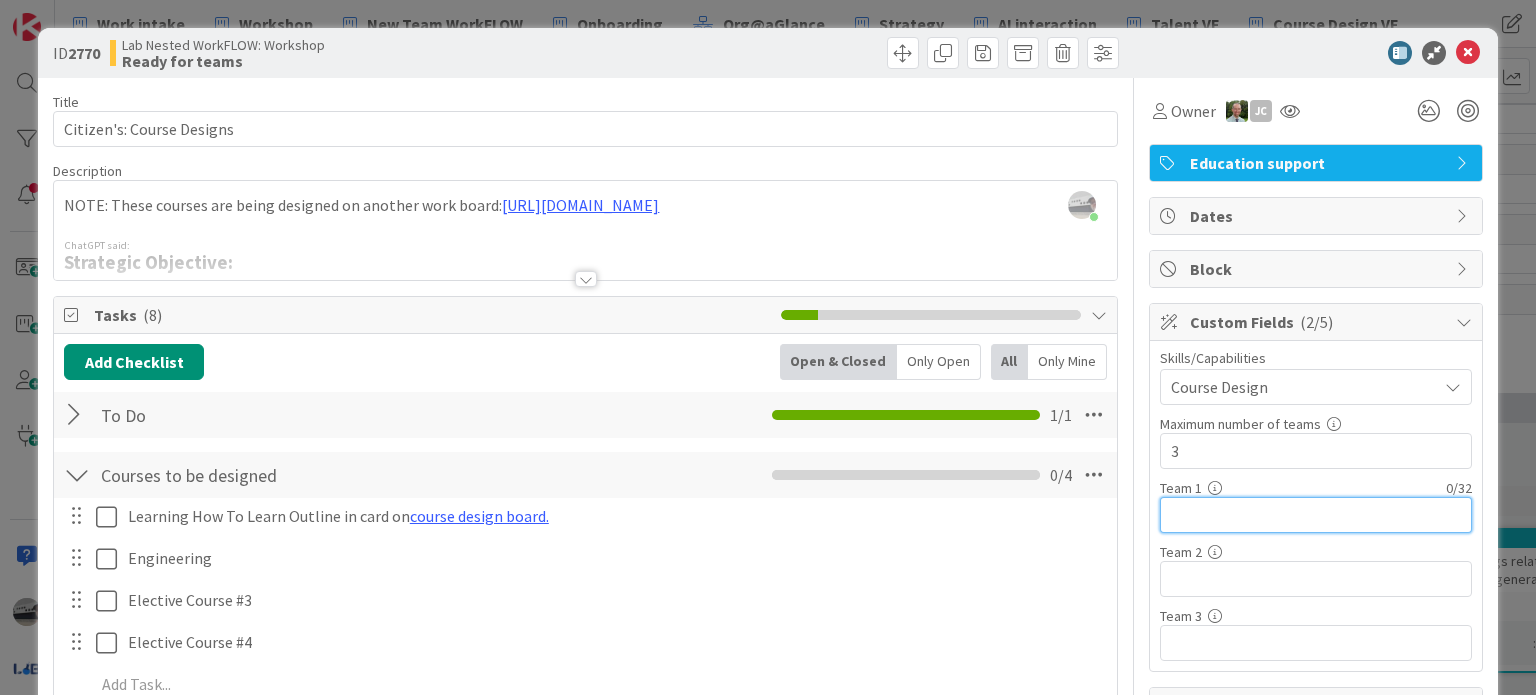 click at bounding box center [1316, 515] 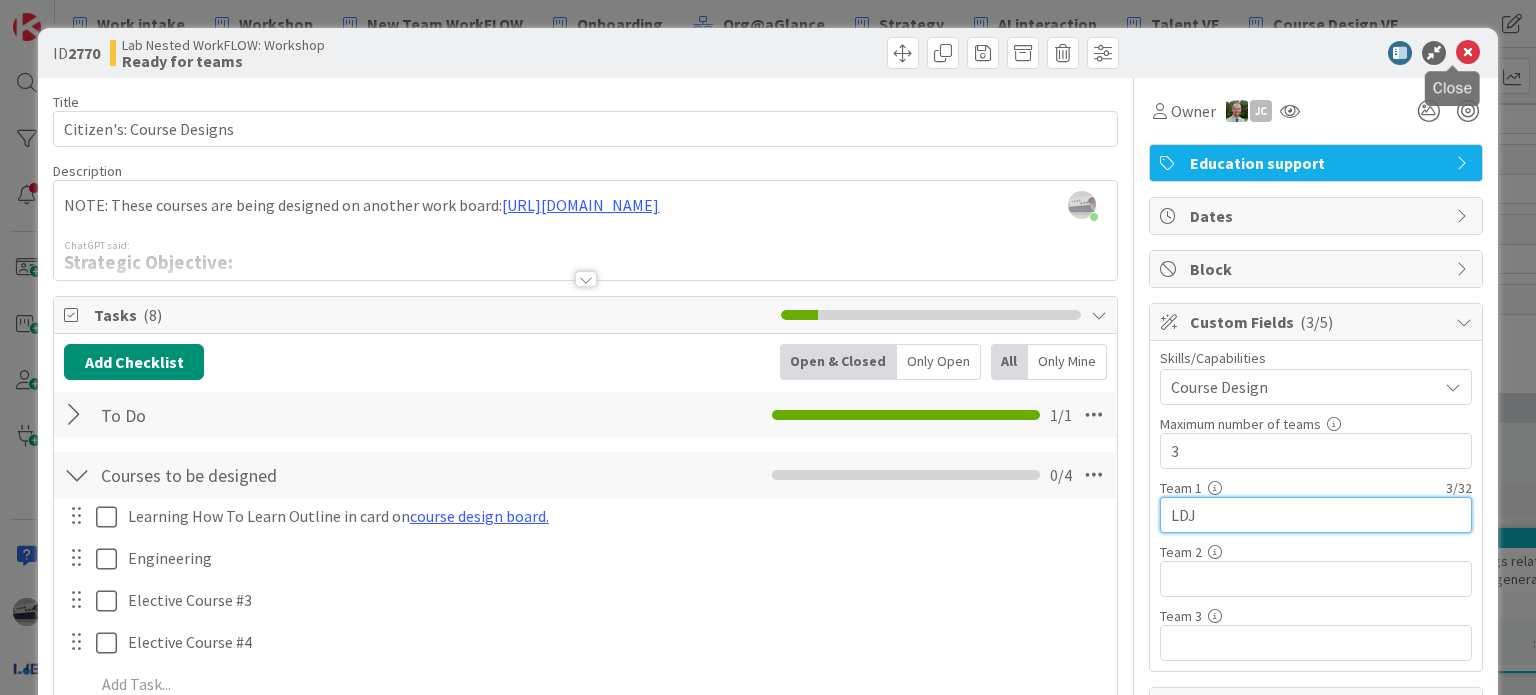 type on "LDJ" 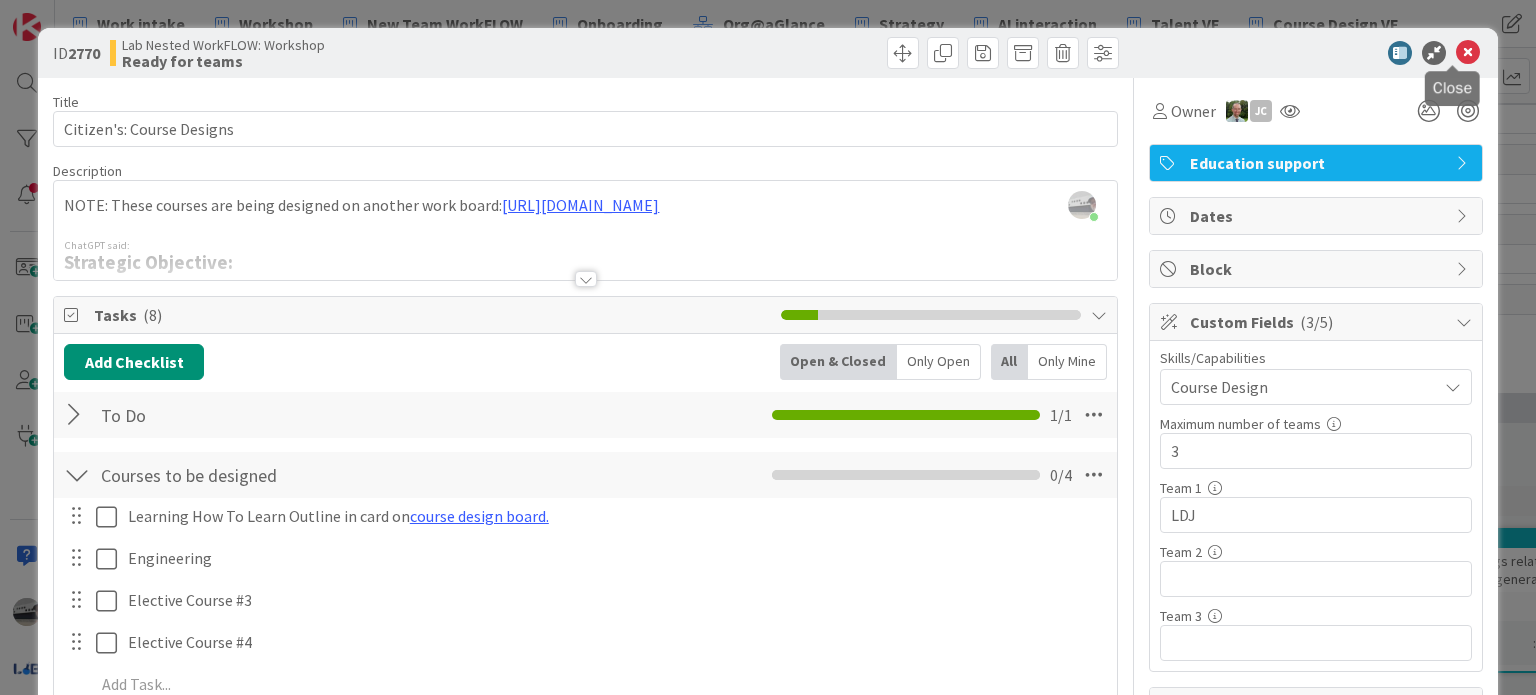 click at bounding box center (1468, 53) 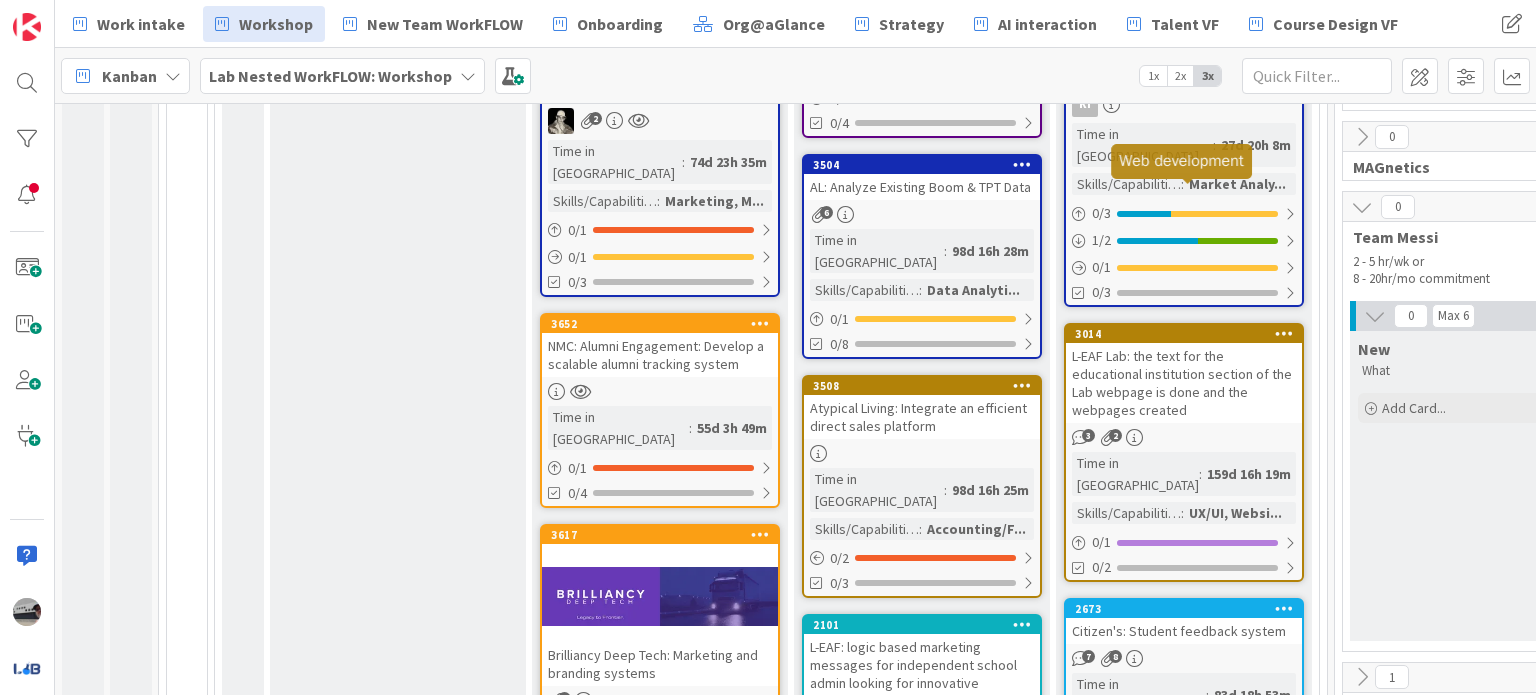 scroll, scrollTop: 1100, scrollLeft: 0, axis: vertical 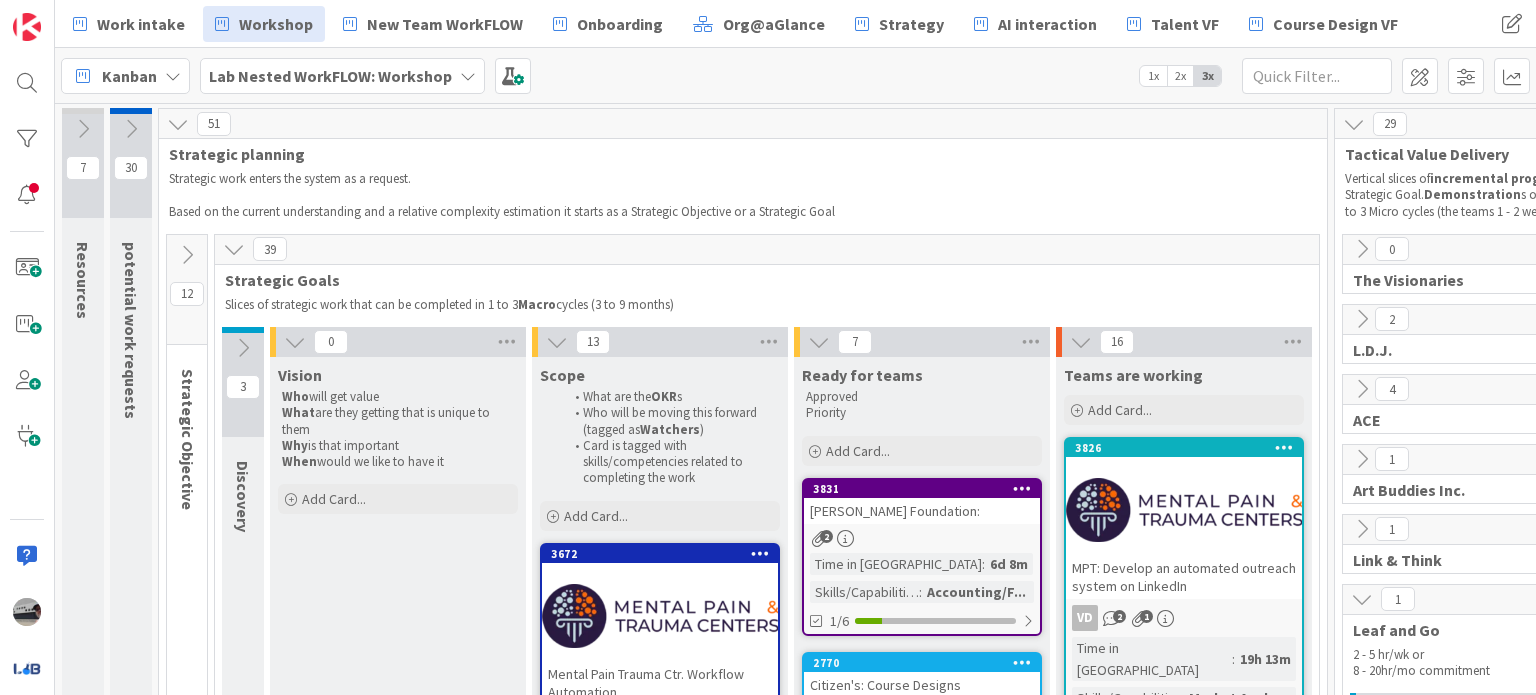 click at bounding box center (557, 342) 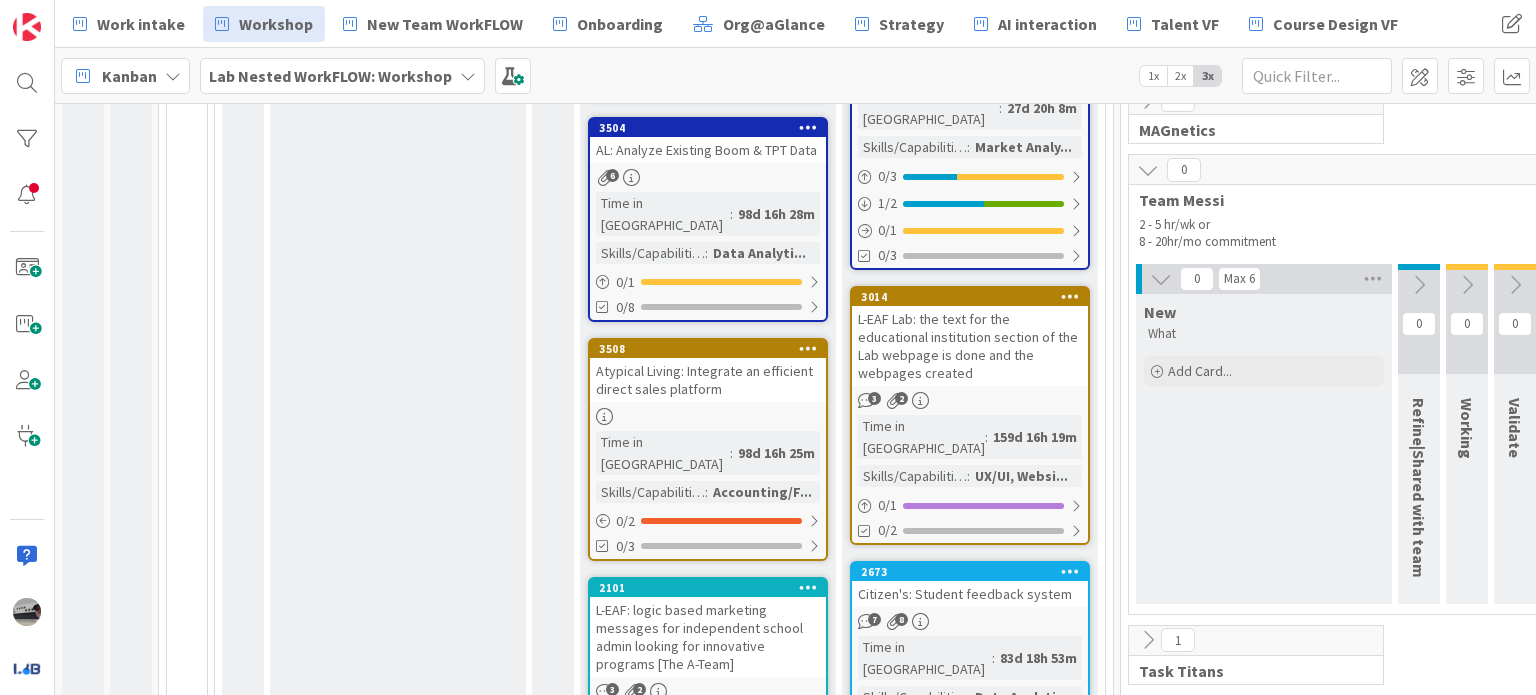 scroll, scrollTop: 1300, scrollLeft: 0, axis: vertical 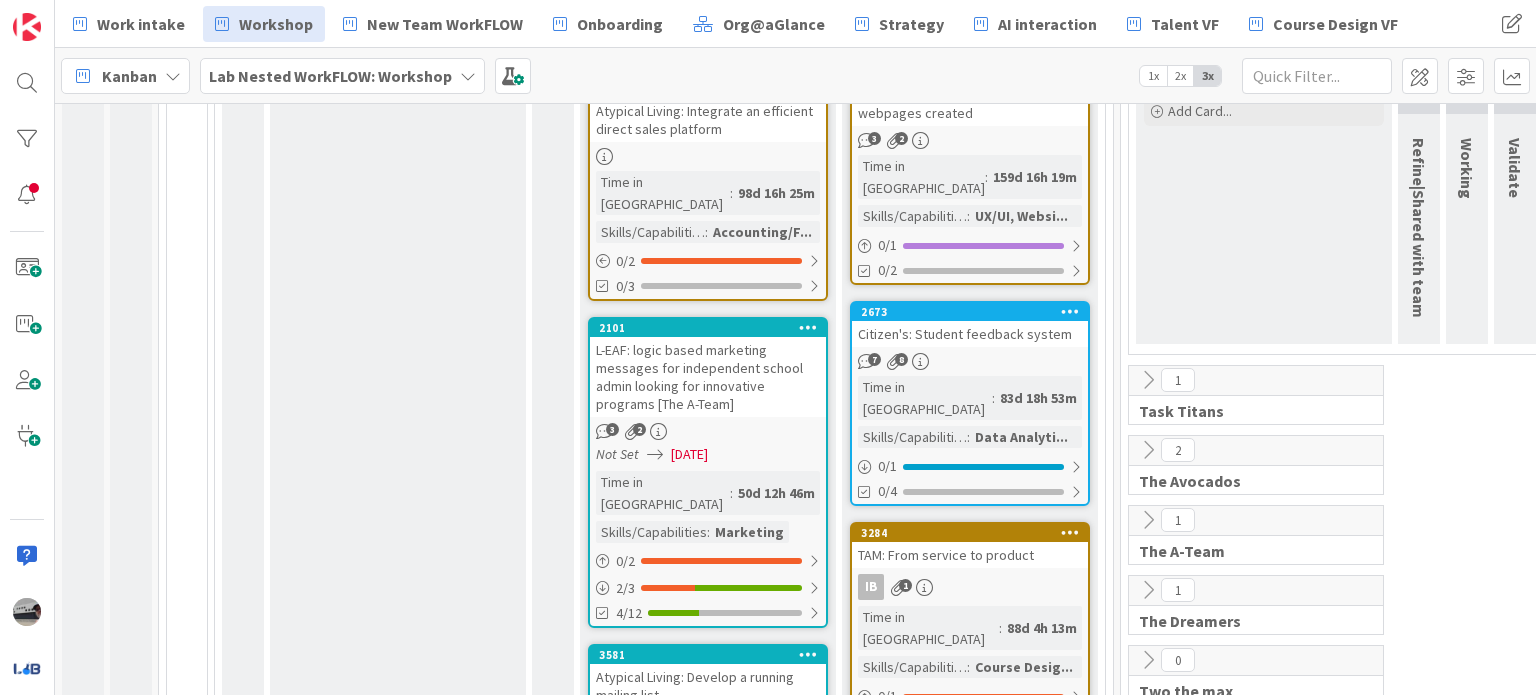 click on "Citizen's: Student feedback system" at bounding box center (970, 334) 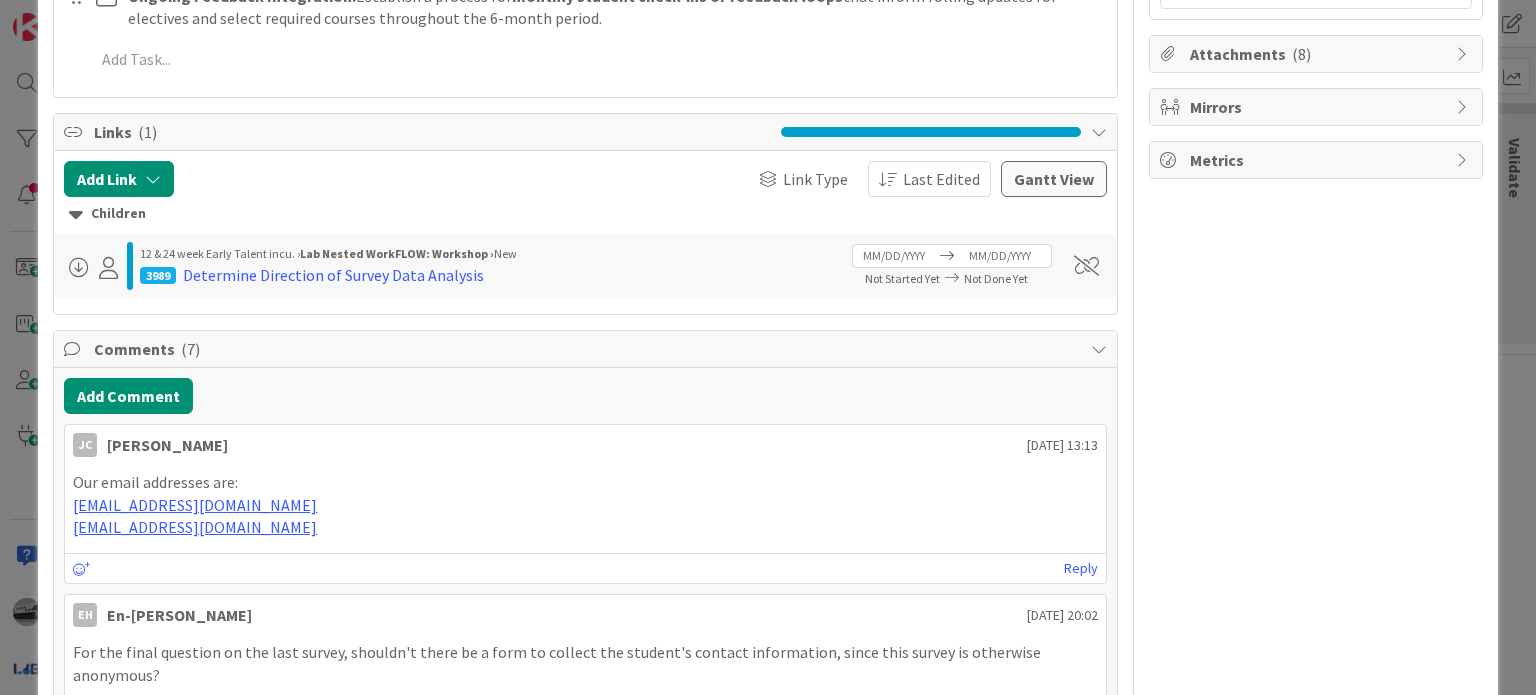 scroll, scrollTop: 400, scrollLeft: 0, axis: vertical 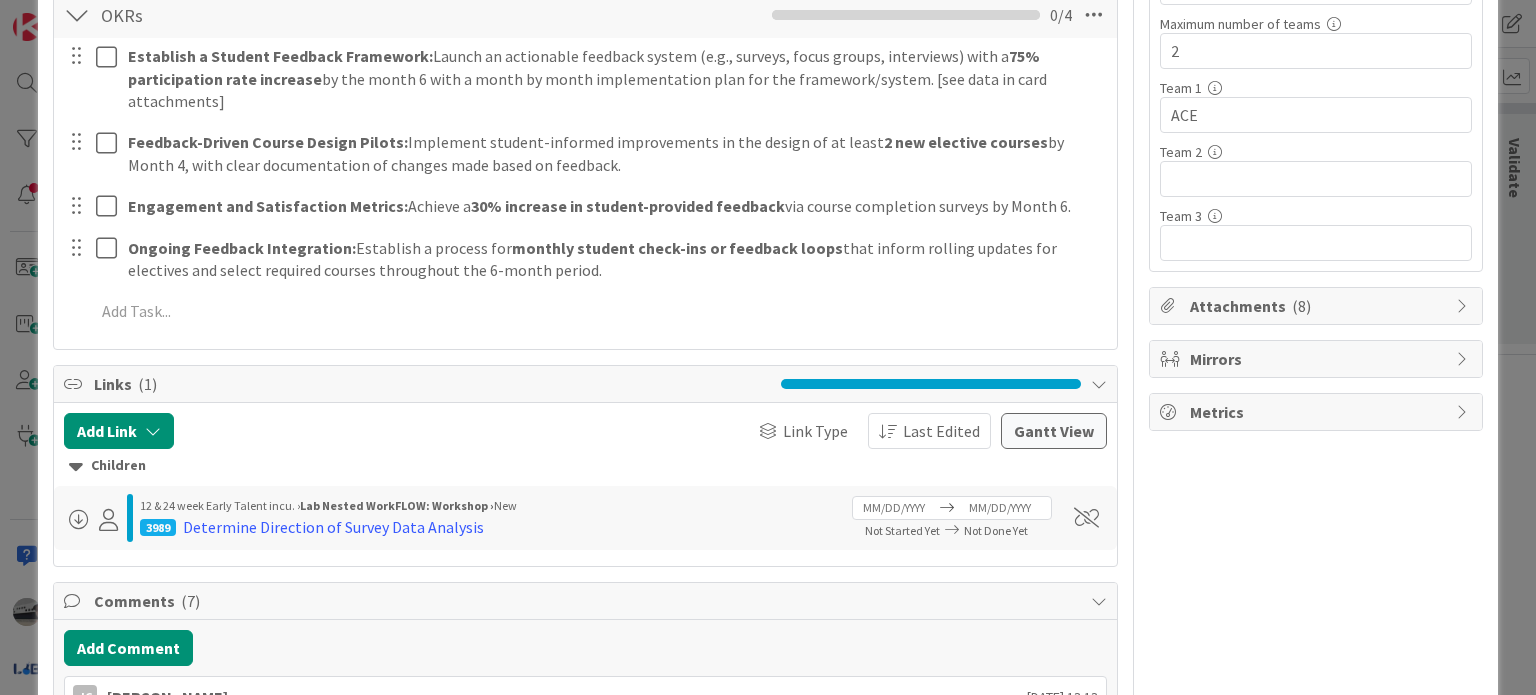 click at bounding box center [1464, 306] 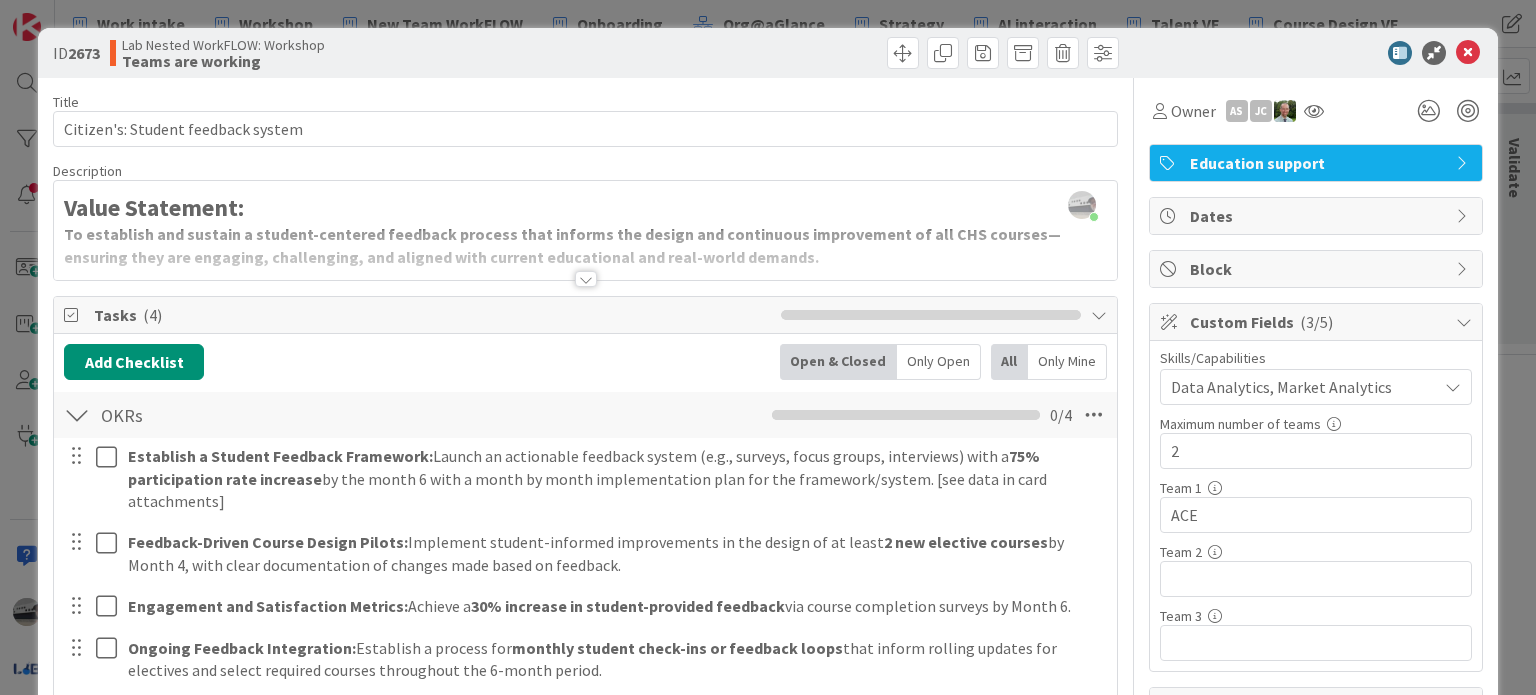 scroll, scrollTop: 0, scrollLeft: 0, axis: both 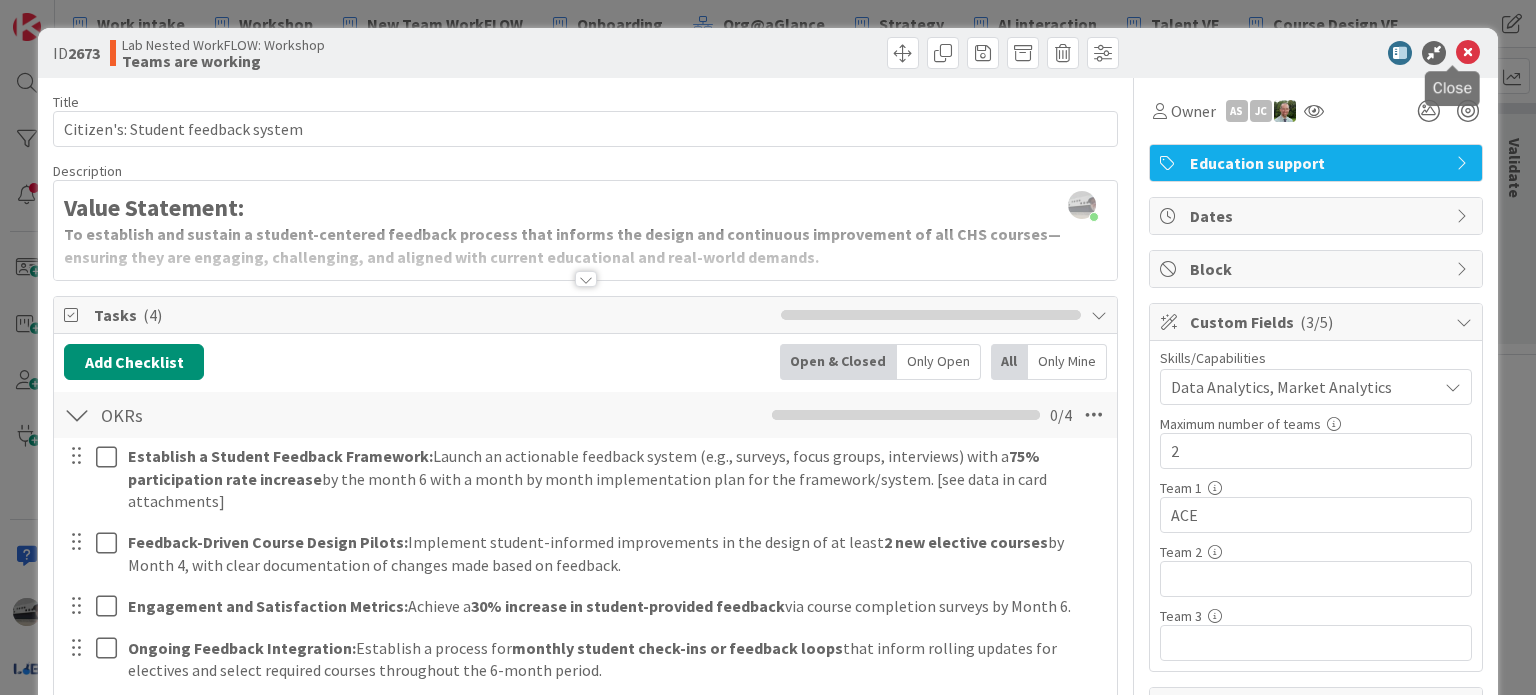 click at bounding box center [1468, 53] 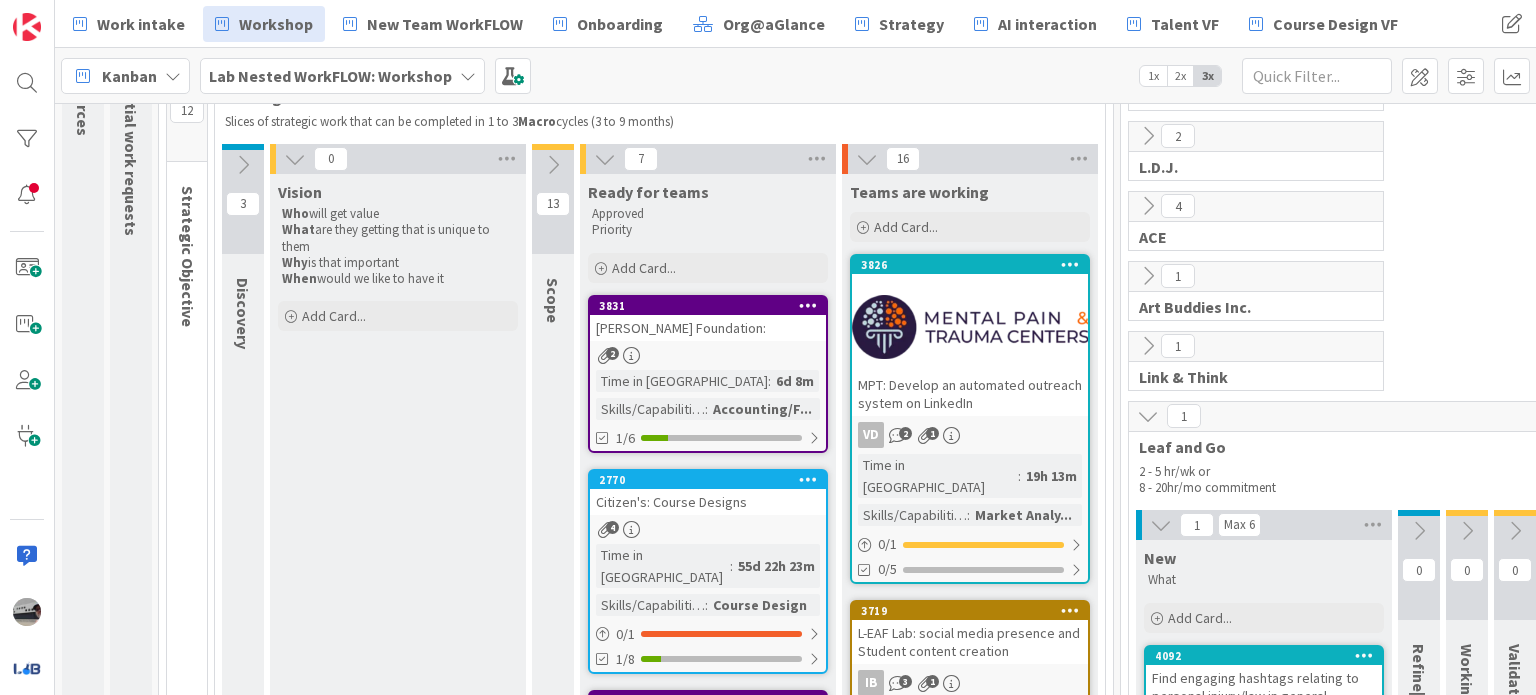 scroll, scrollTop: 100, scrollLeft: 0, axis: vertical 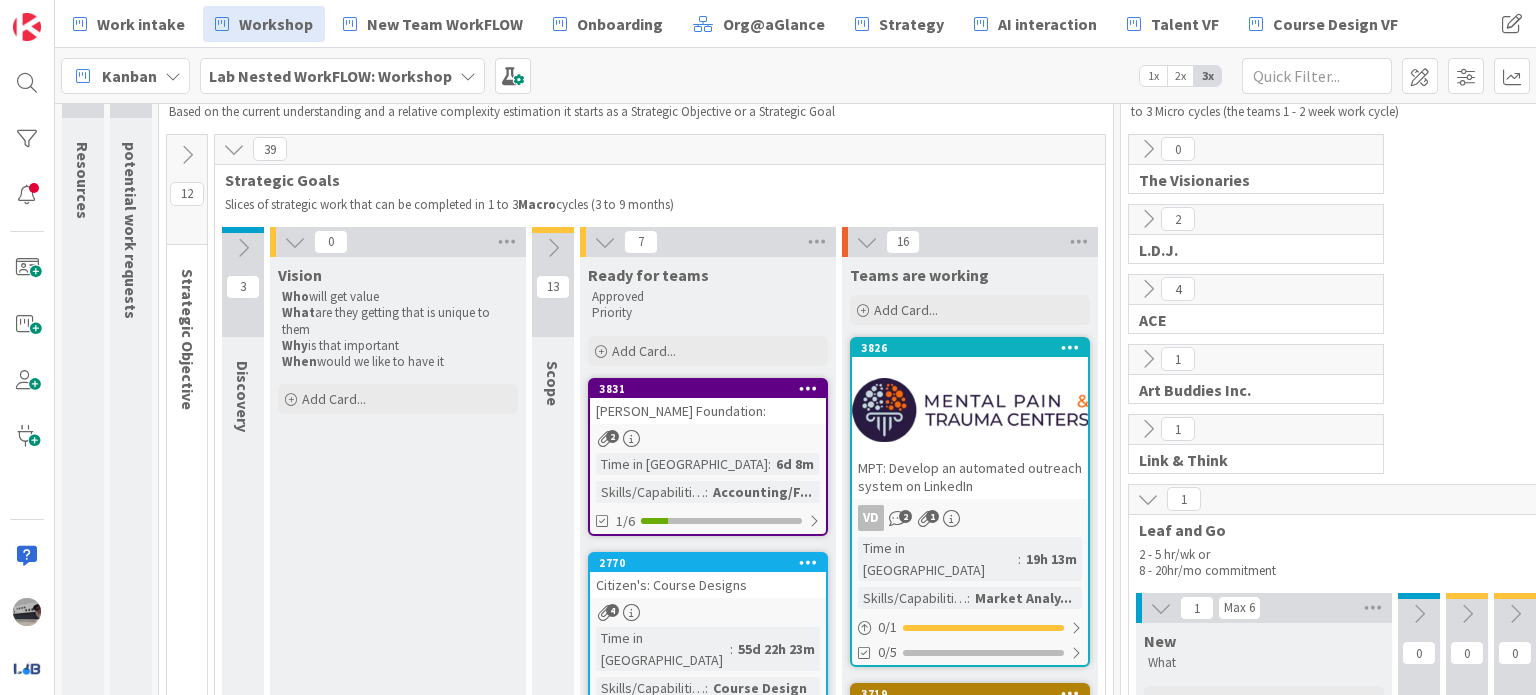 click at bounding box center [1148, 289] 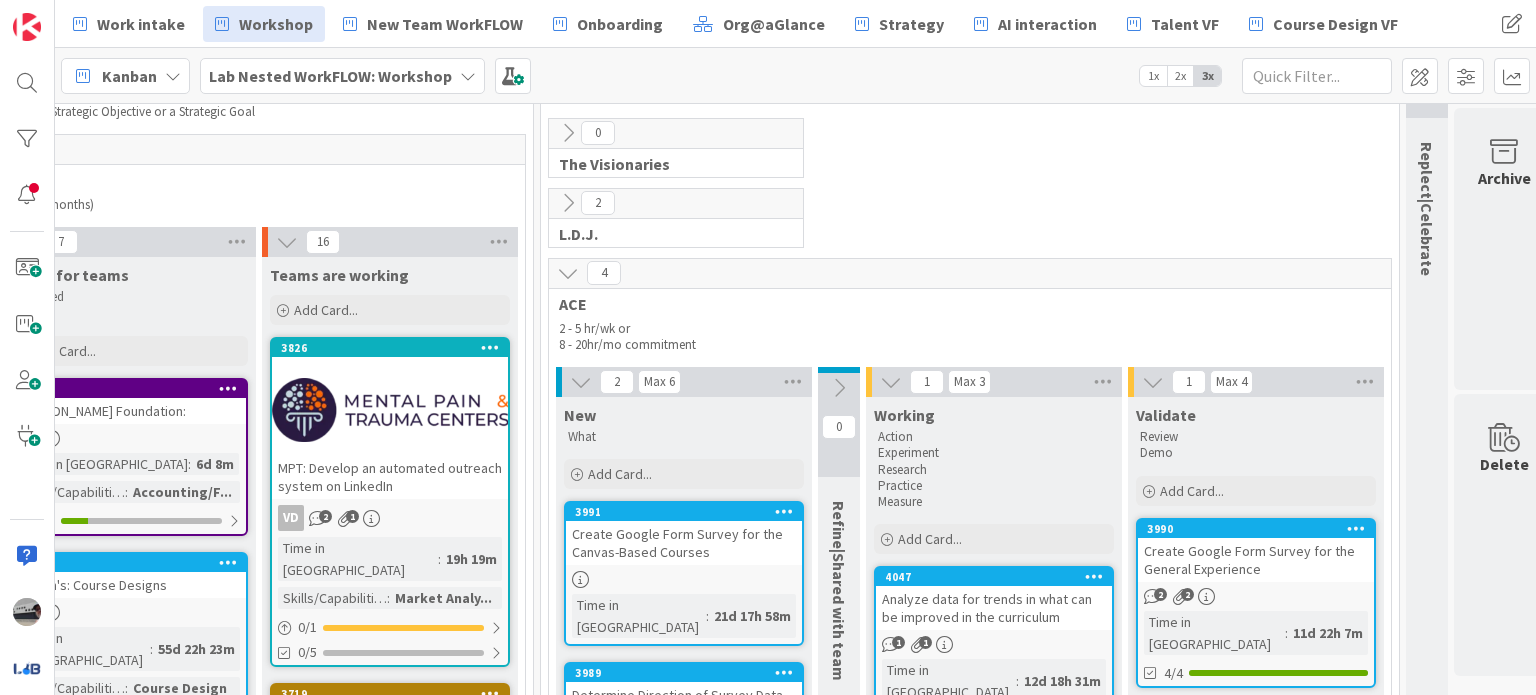 scroll, scrollTop: 100, scrollLeft: 592, axis: both 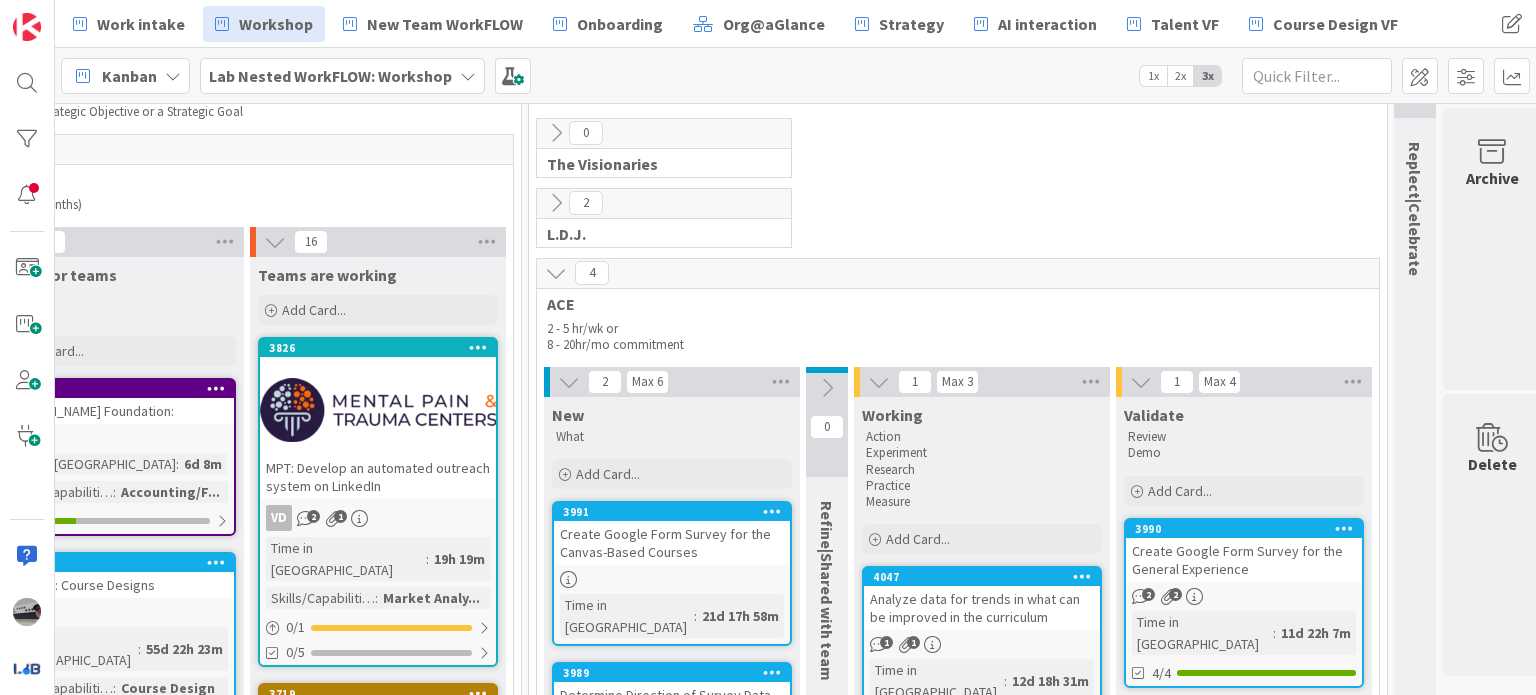 click on "Create Google Form Survey for the General Experience" at bounding box center (1244, 560) 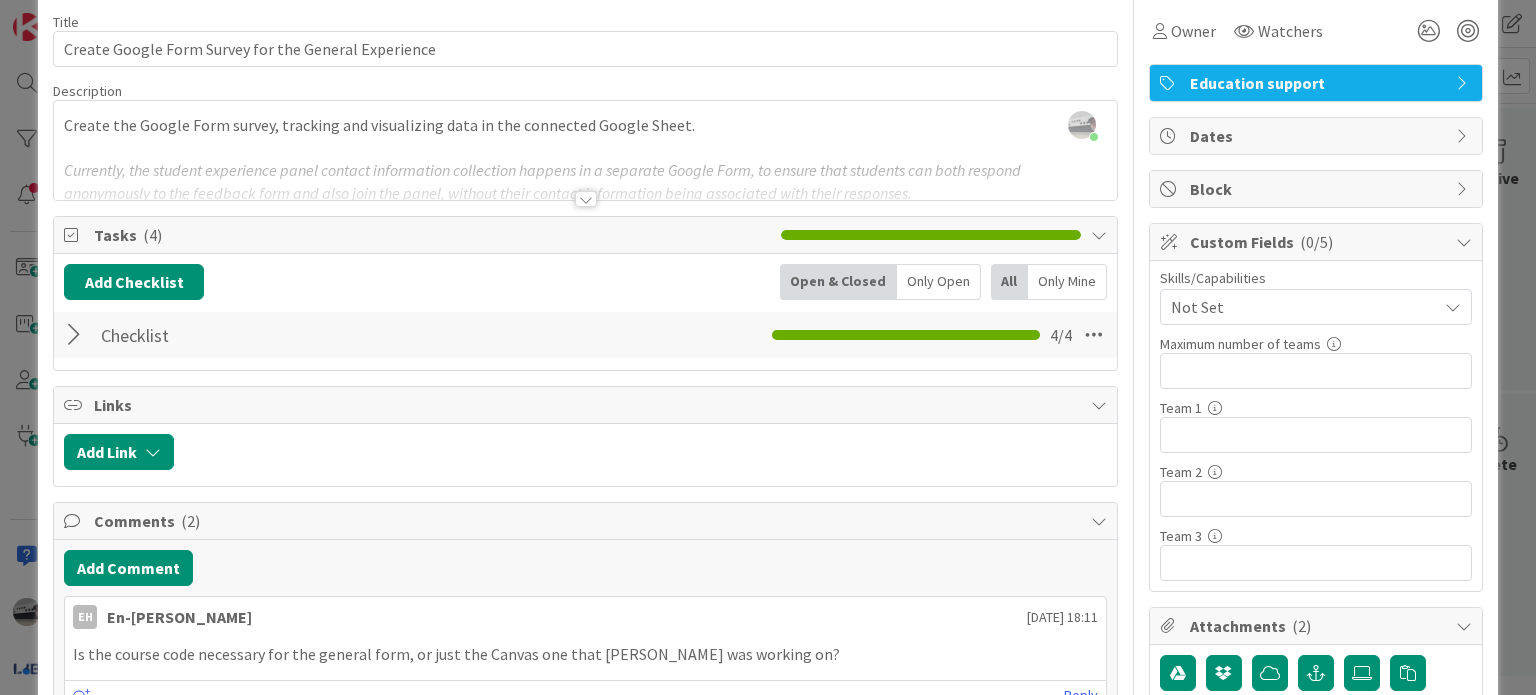 scroll, scrollTop: 0, scrollLeft: 0, axis: both 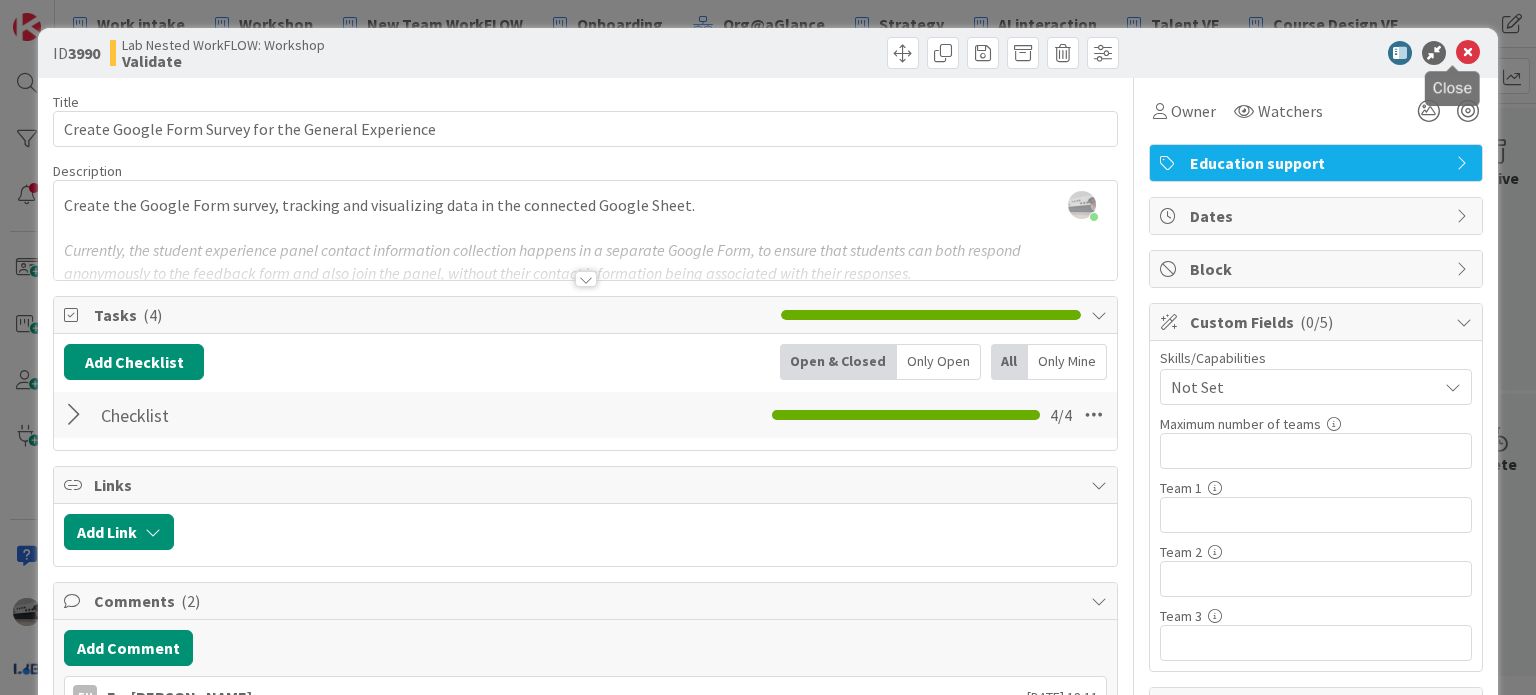 click at bounding box center [1468, 53] 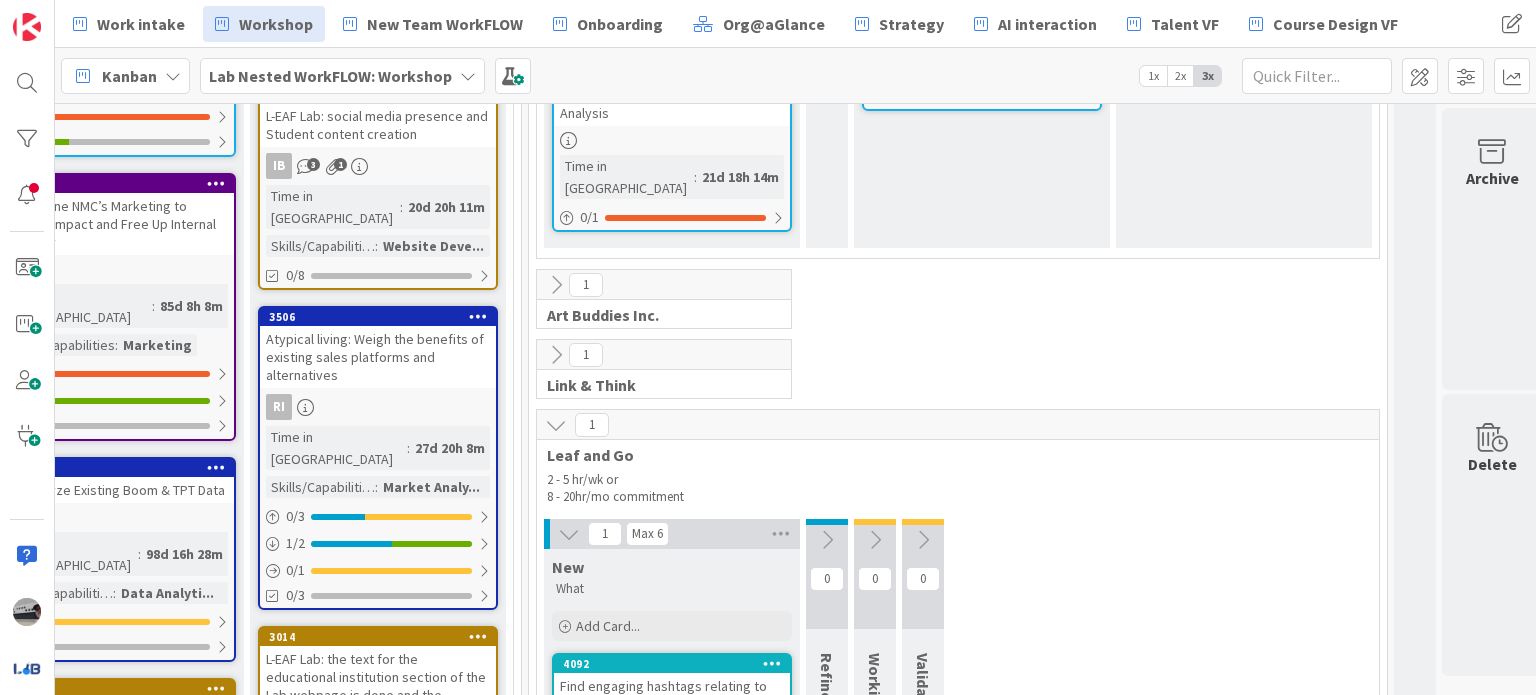 scroll, scrollTop: 300, scrollLeft: 592, axis: both 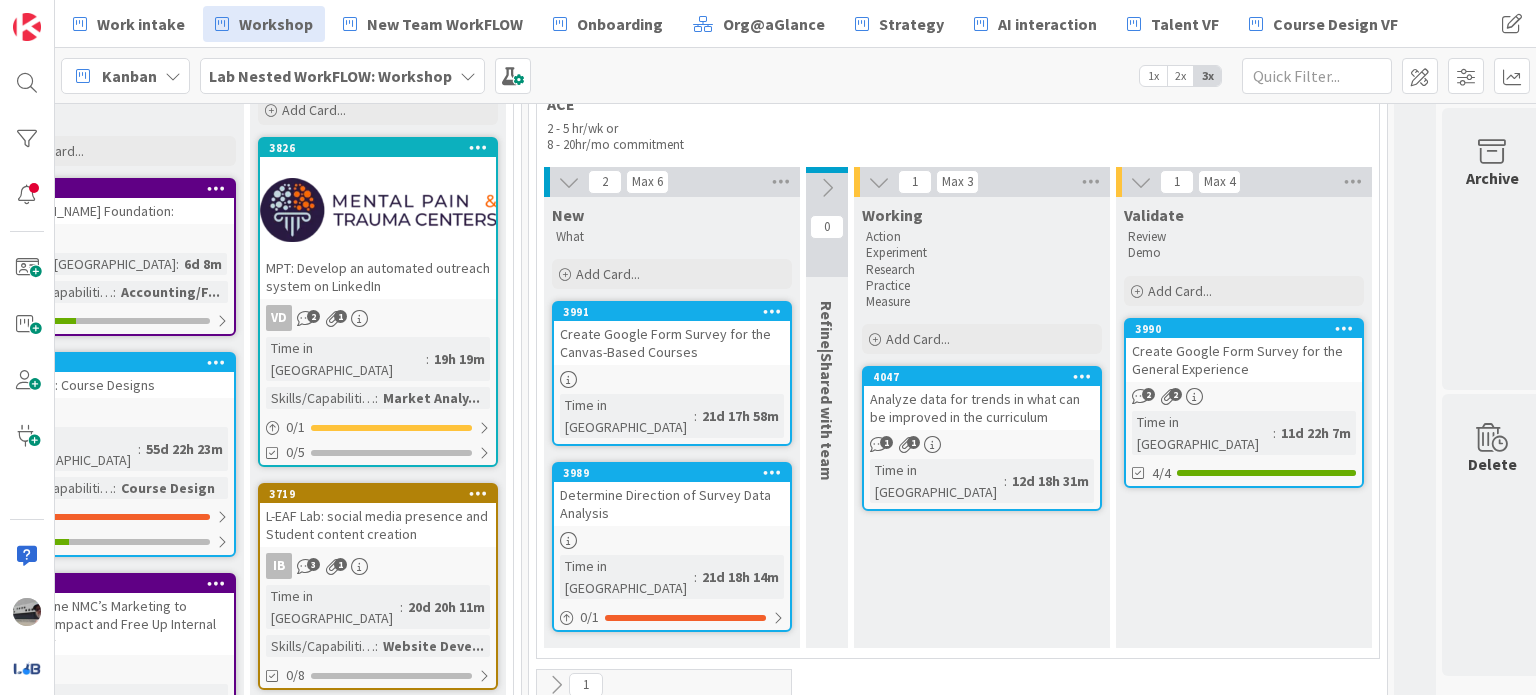 click at bounding box center [569, 182] 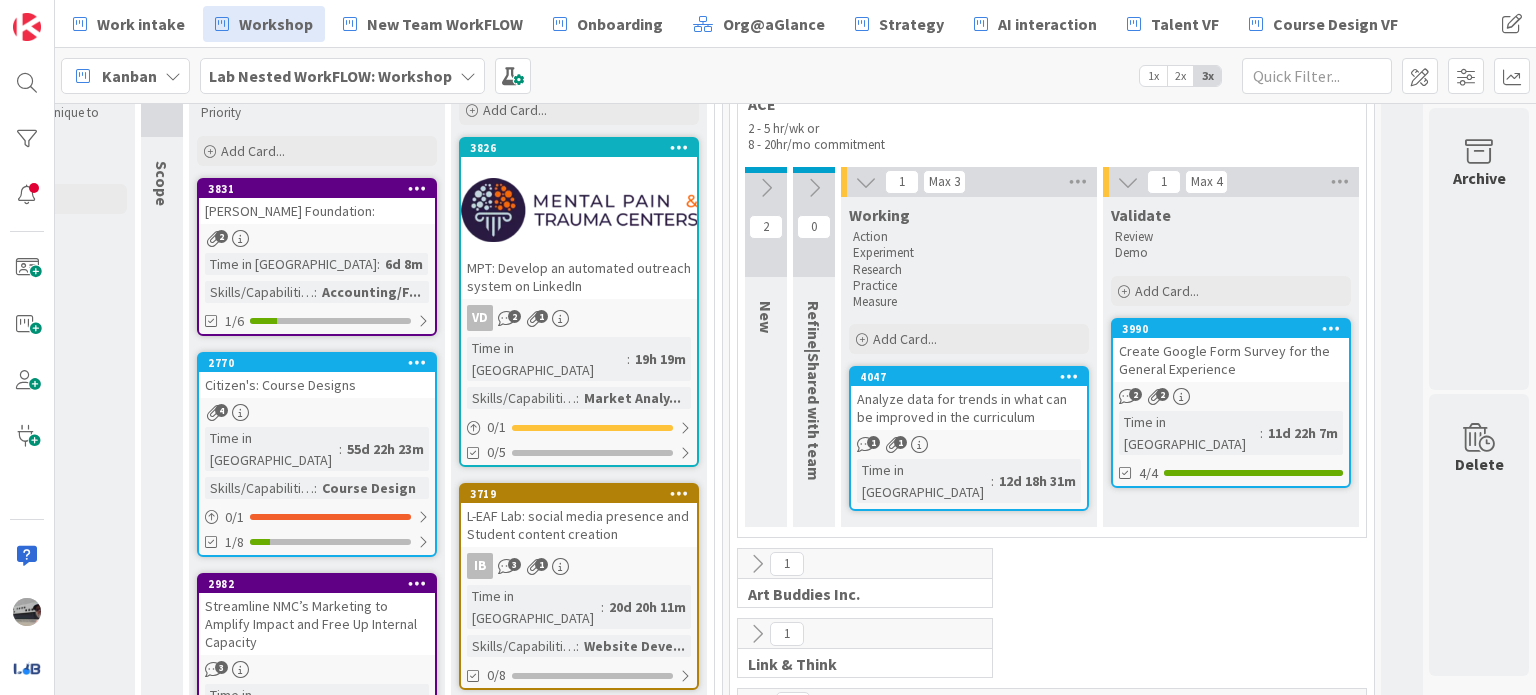 scroll, scrollTop: 300, scrollLeft: 404, axis: both 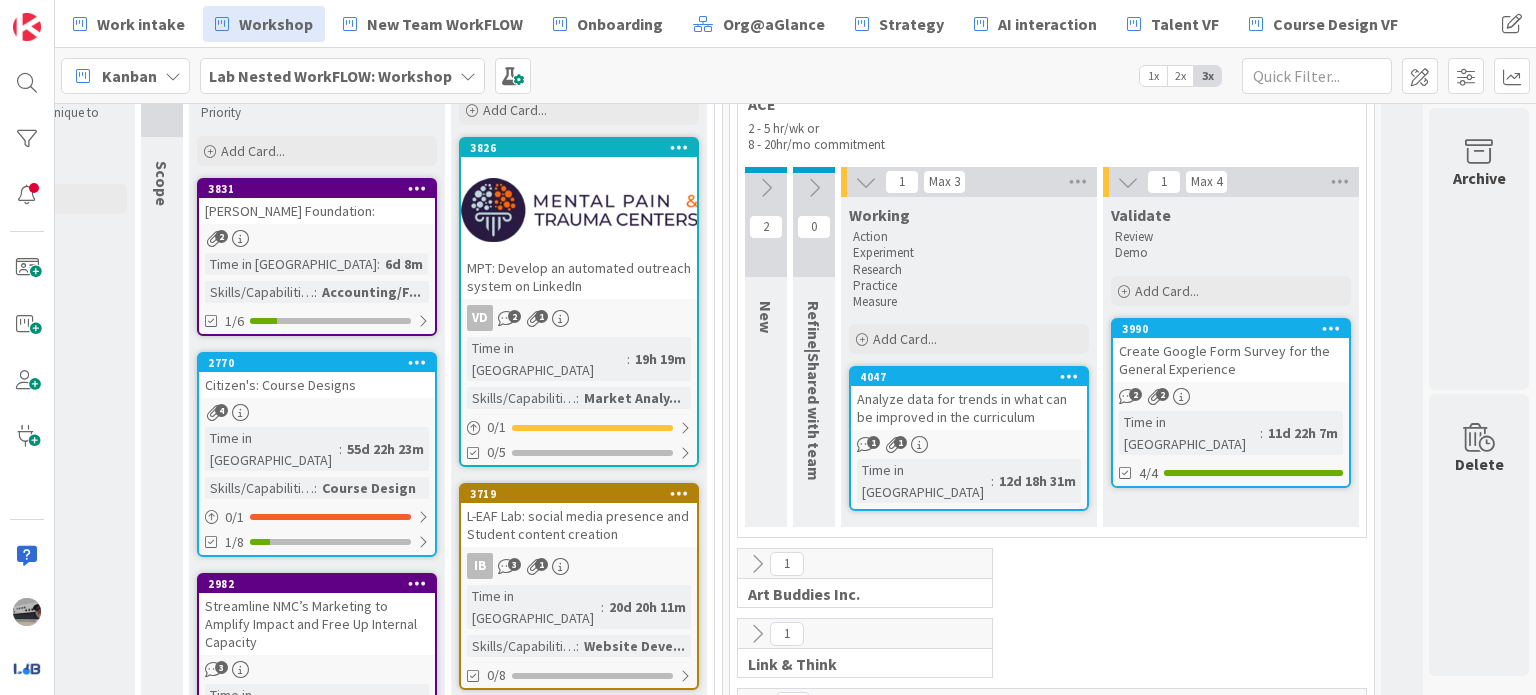 click at bounding box center [866, 182] 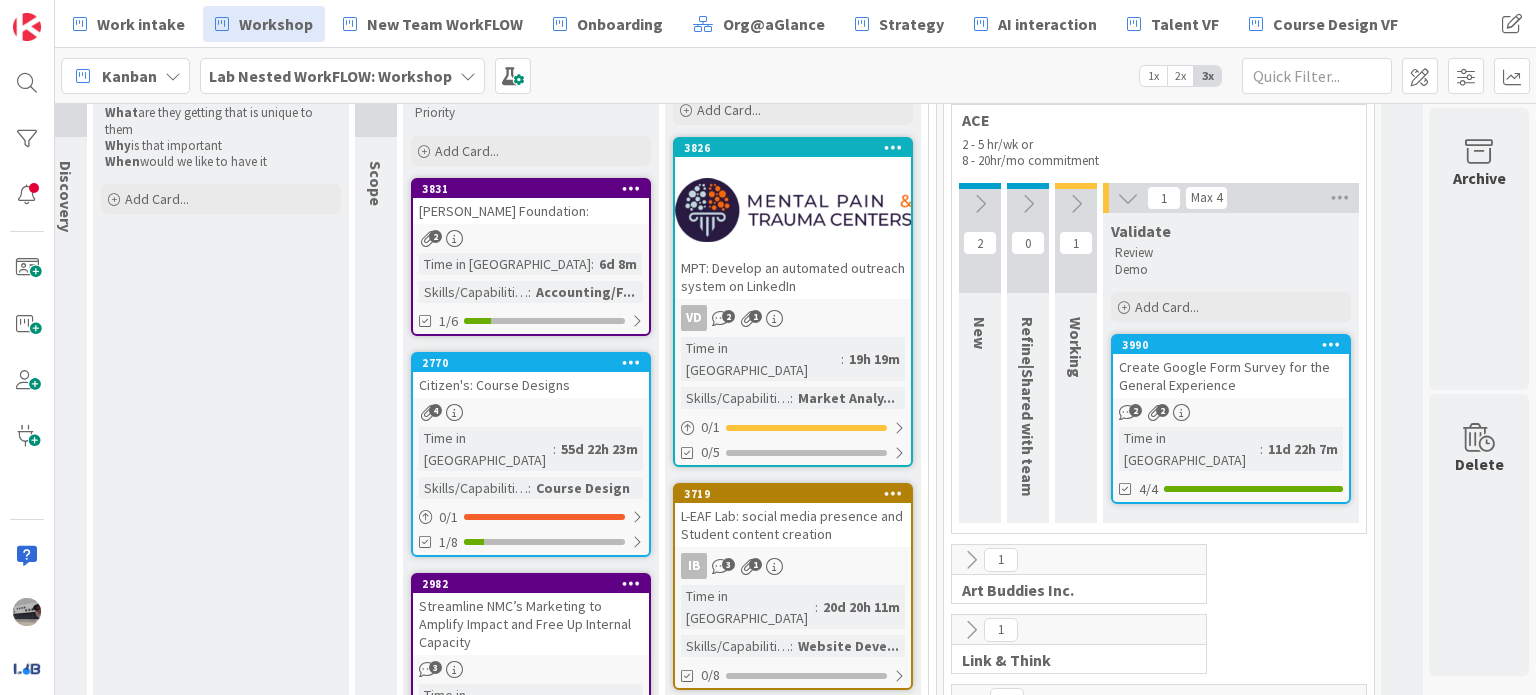 click at bounding box center [1128, 198] 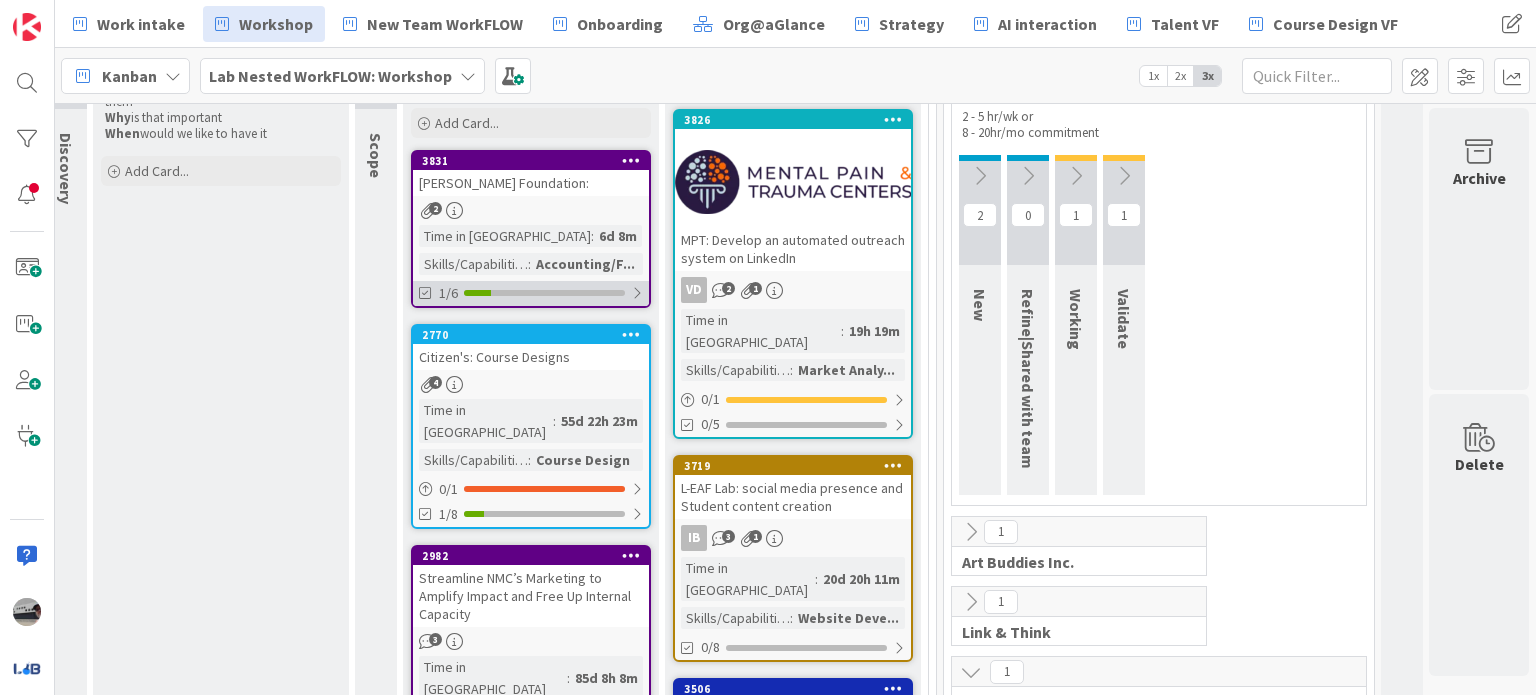 scroll, scrollTop: 300, scrollLeft: 190, axis: both 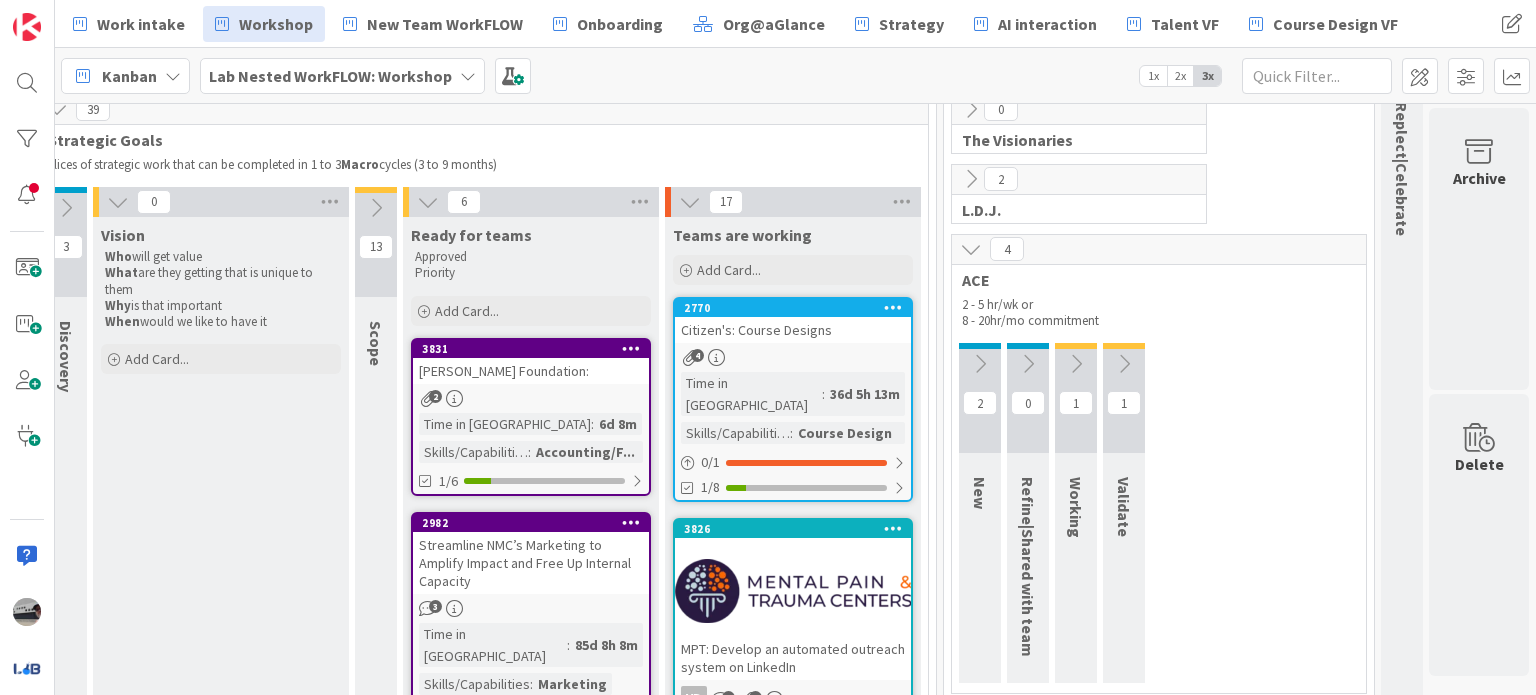 click at bounding box center [971, 249] 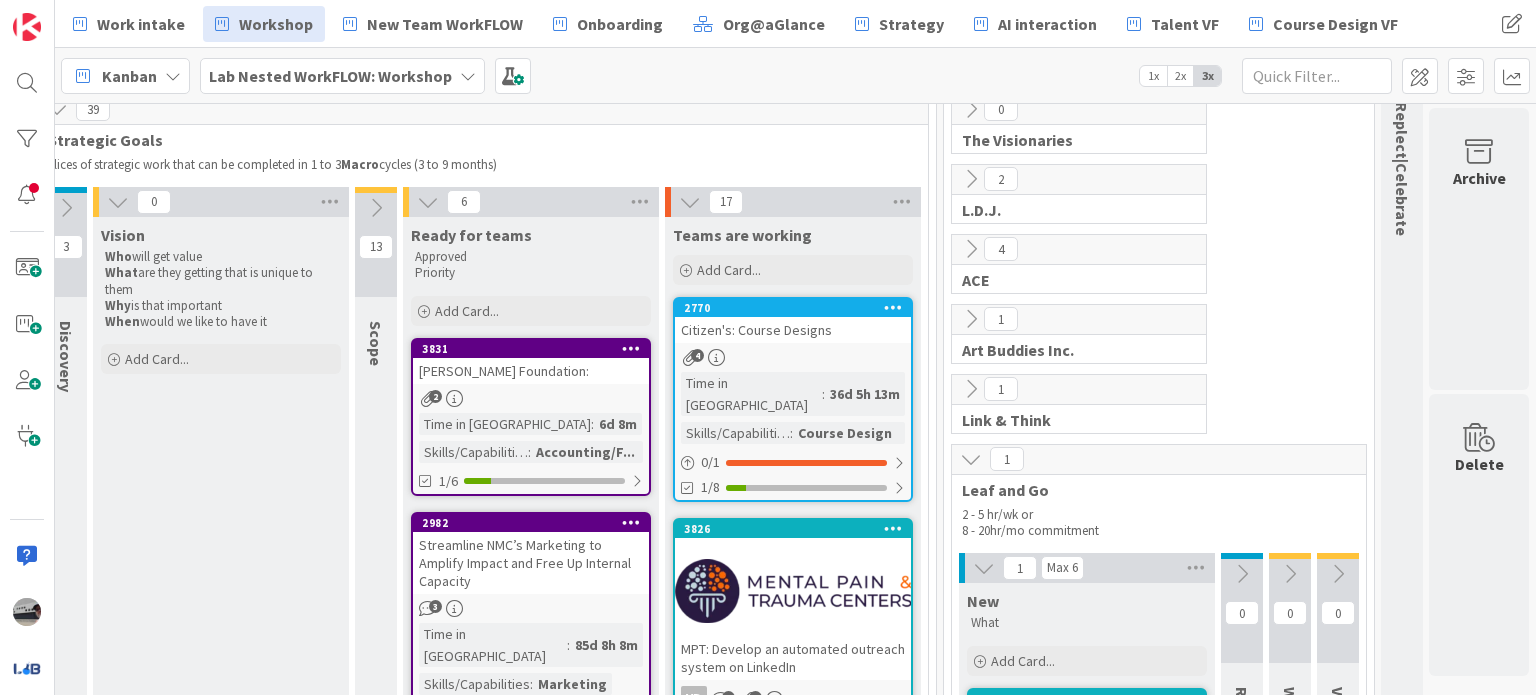 click at bounding box center [971, 459] 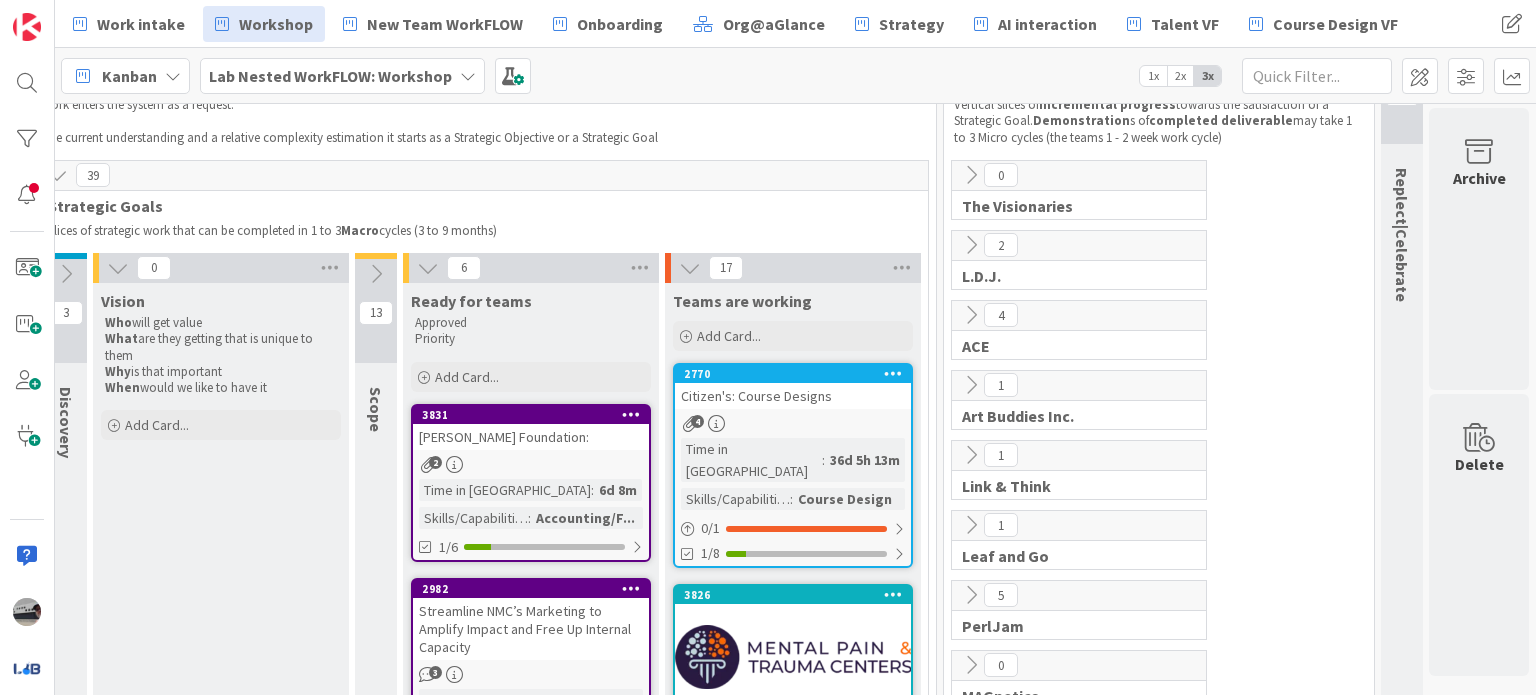 scroll, scrollTop: 300, scrollLeft: 190, axis: both 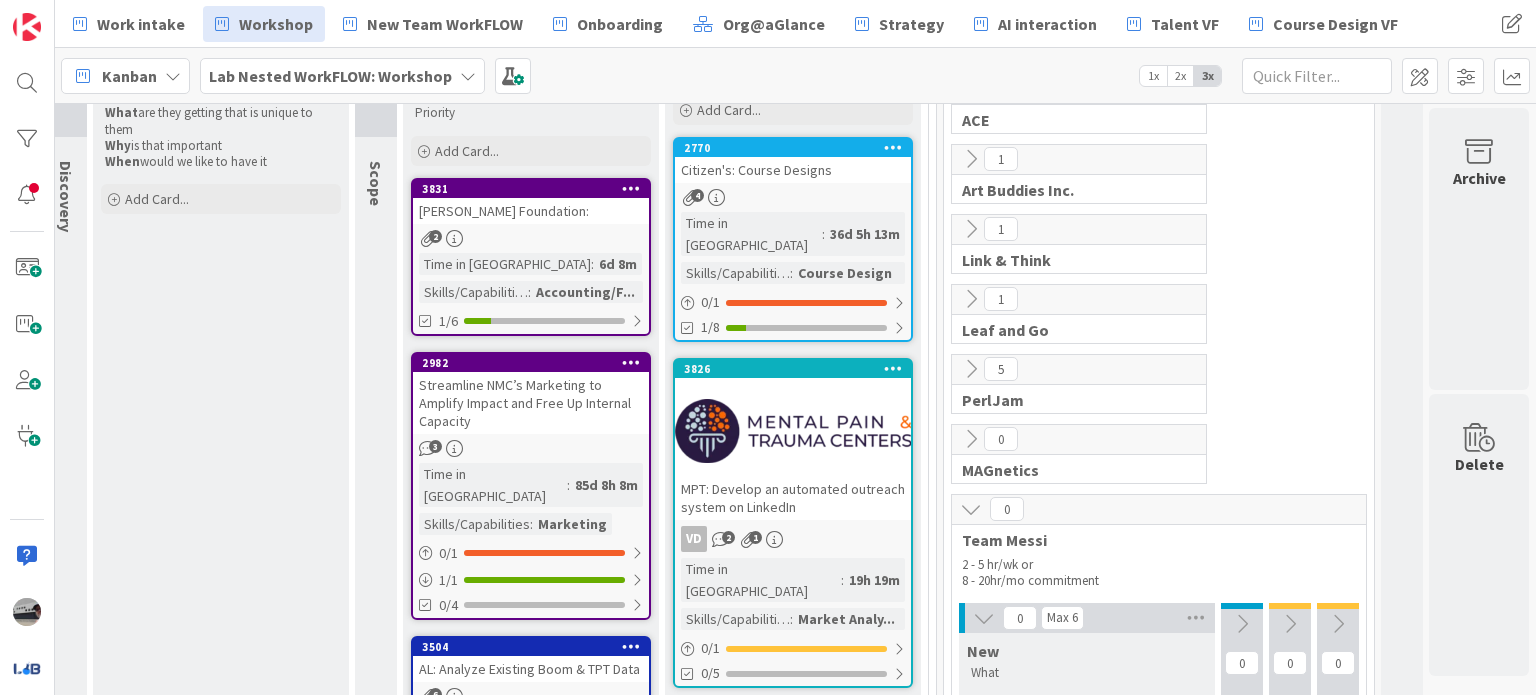click at bounding box center [971, 509] 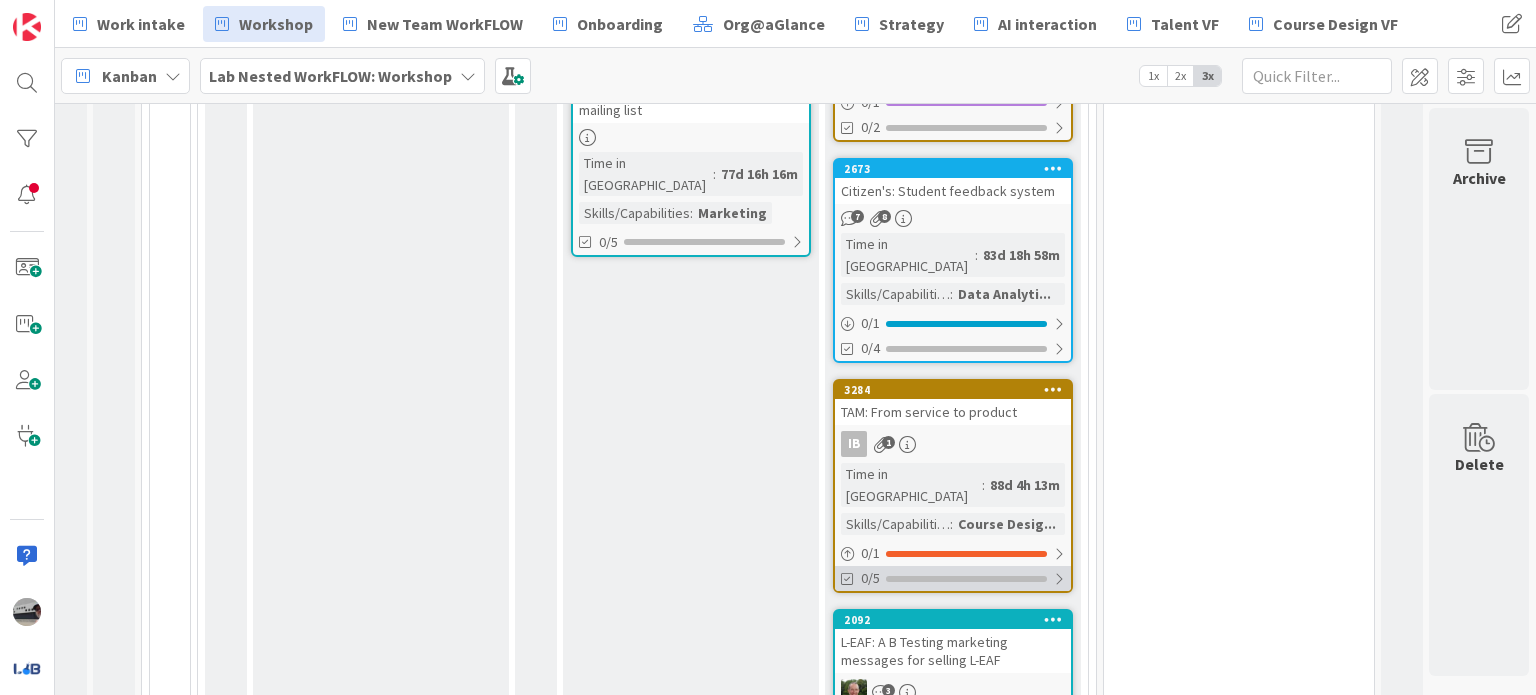 scroll, scrollTop: 1700, scrollLeft: 31, axis: both 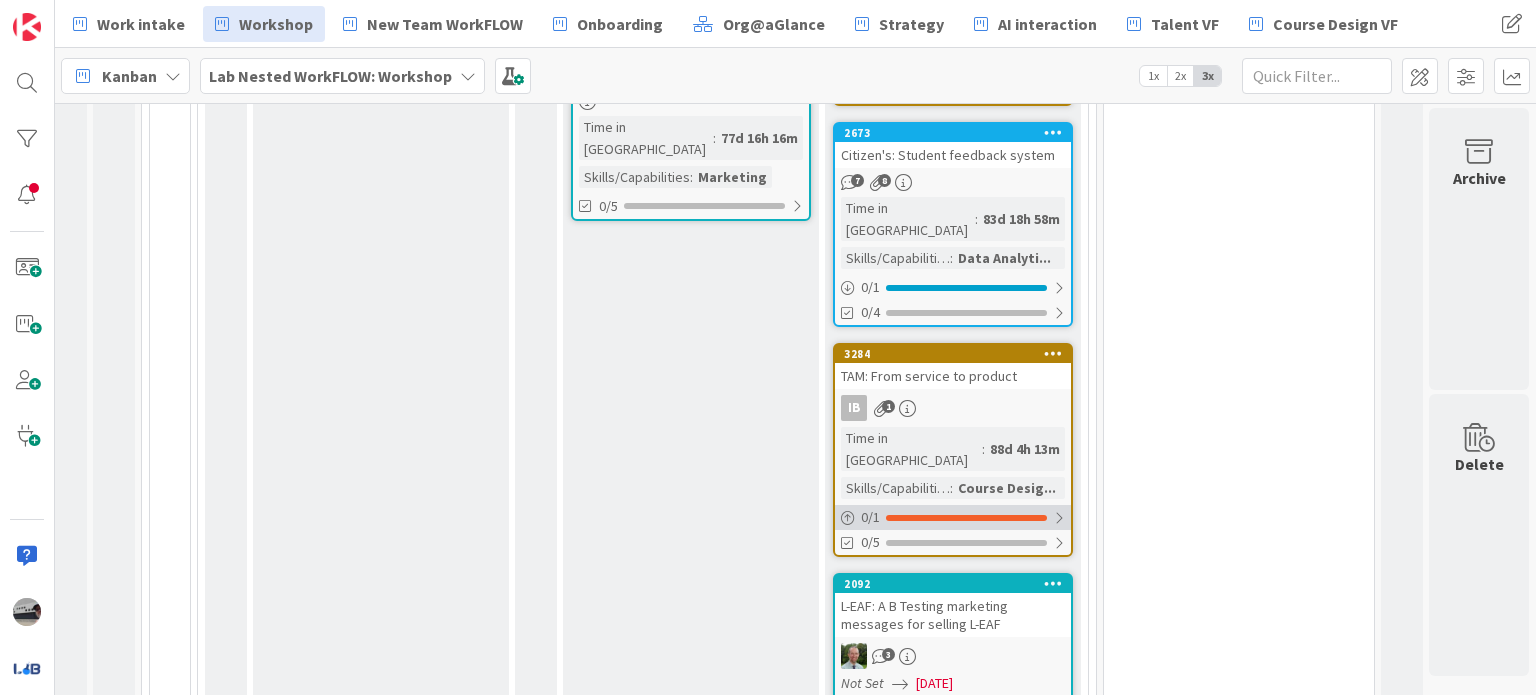 click at bounding box center (1059, 518) 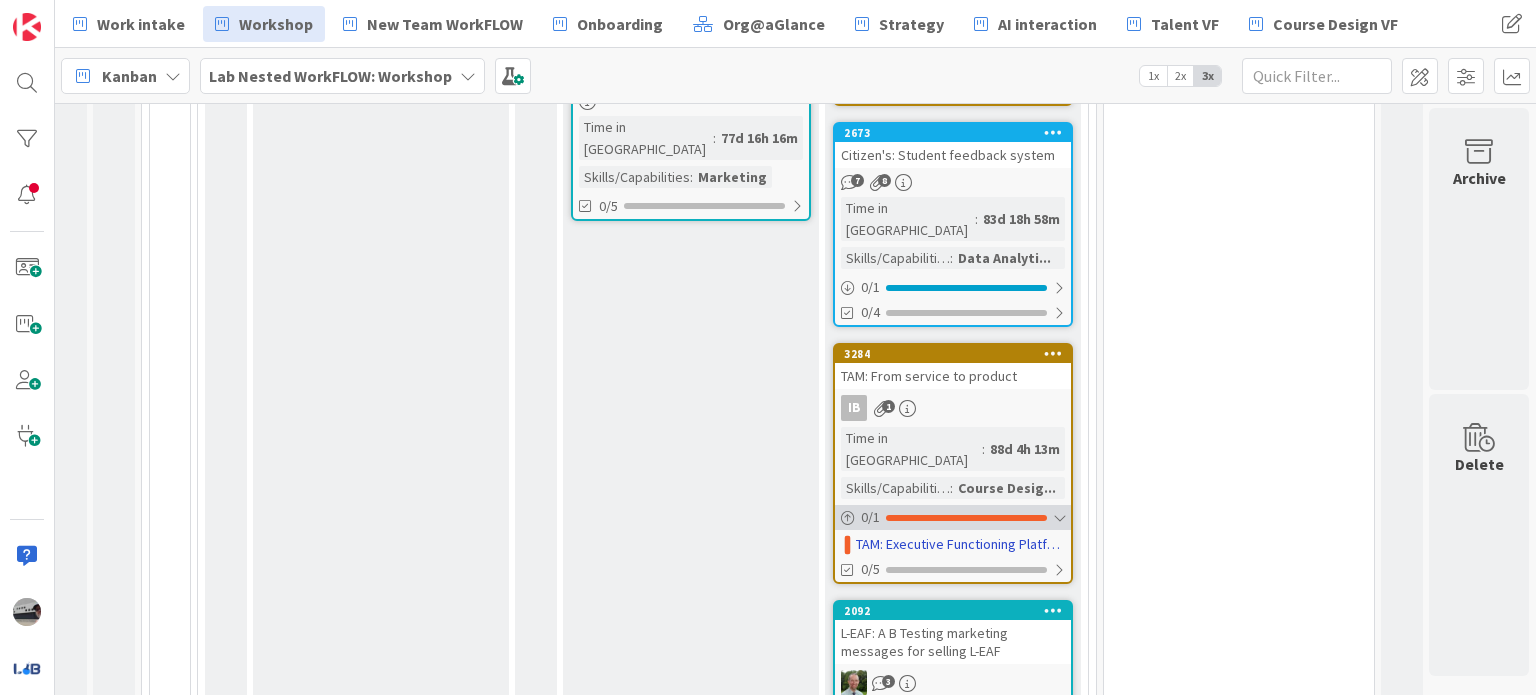 click at bounding box center (1059, 518) 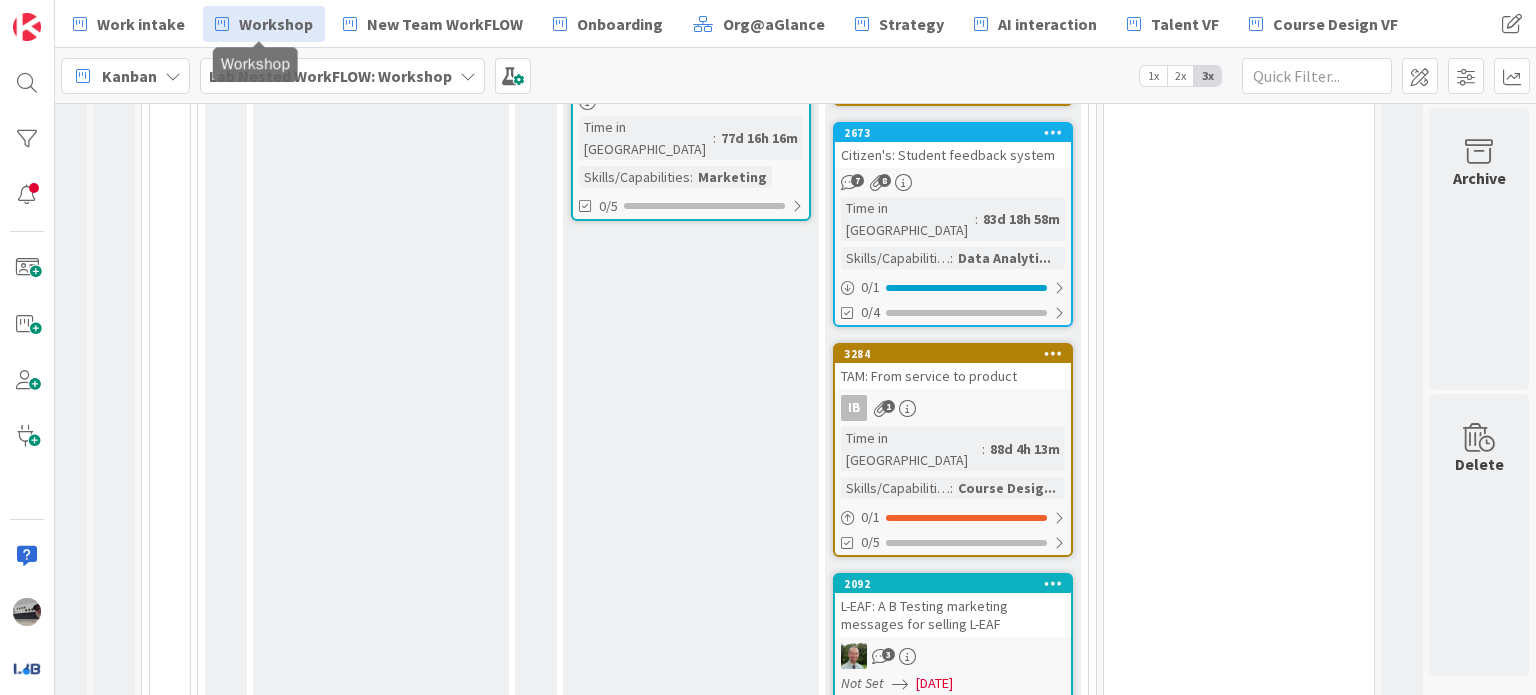 click on "Workshop" at bounding box center (276, 24) 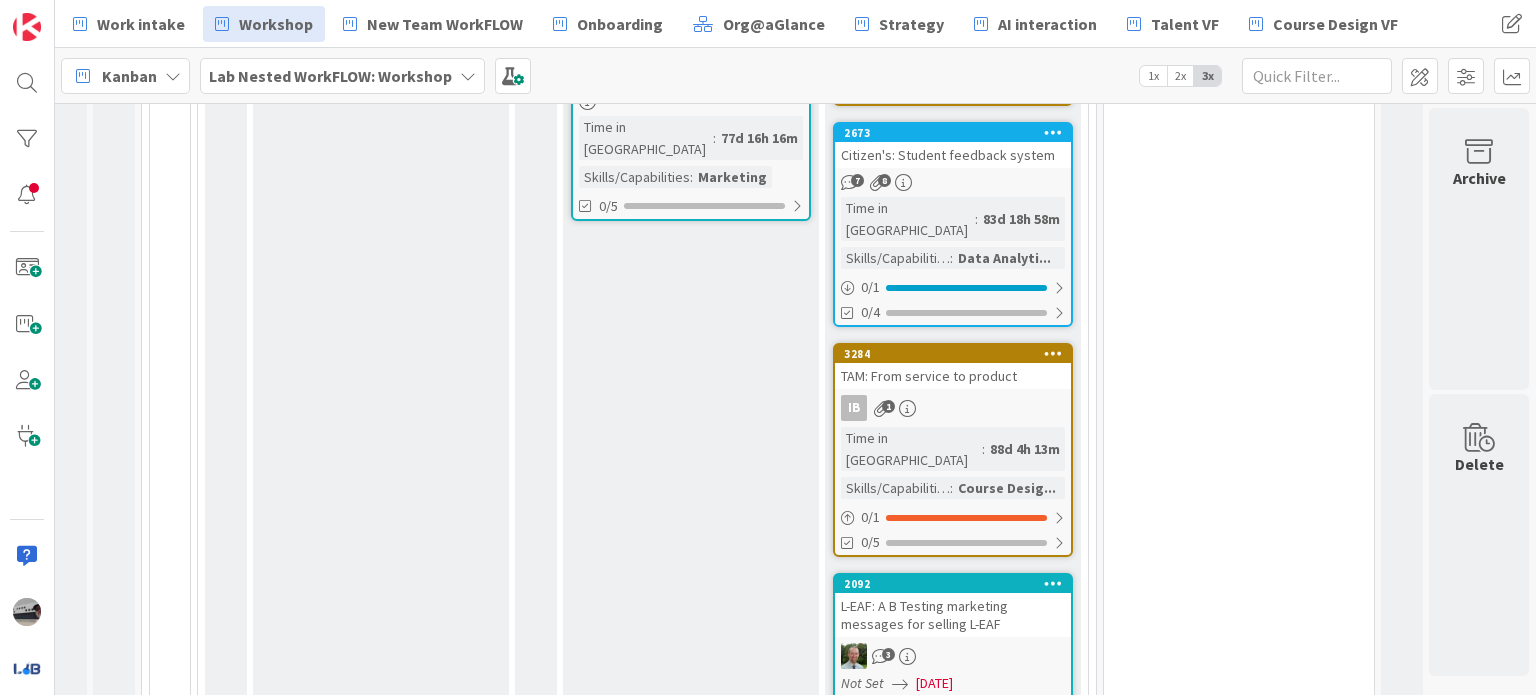 click on "Lab Nested WorkFLOW: Workshop" at bounding box center (330, 76) 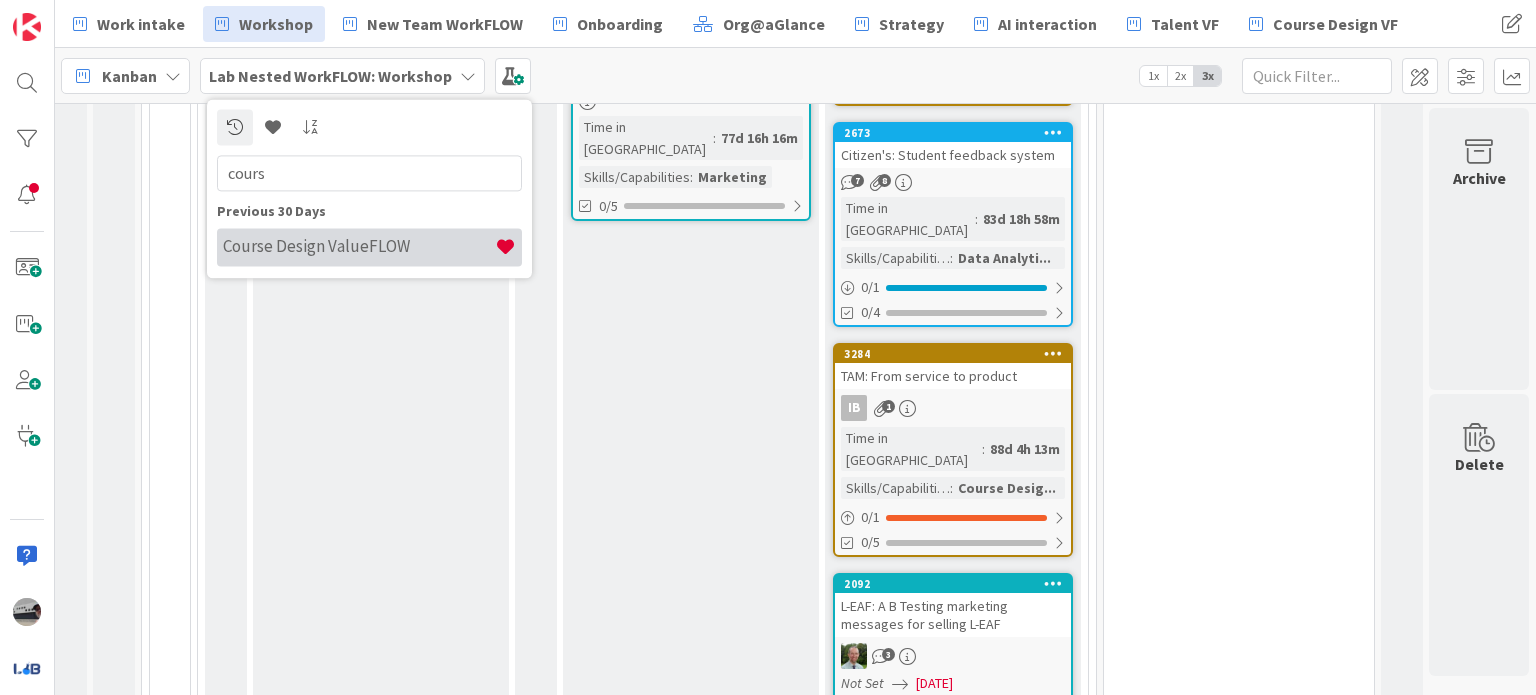 type on "cours" 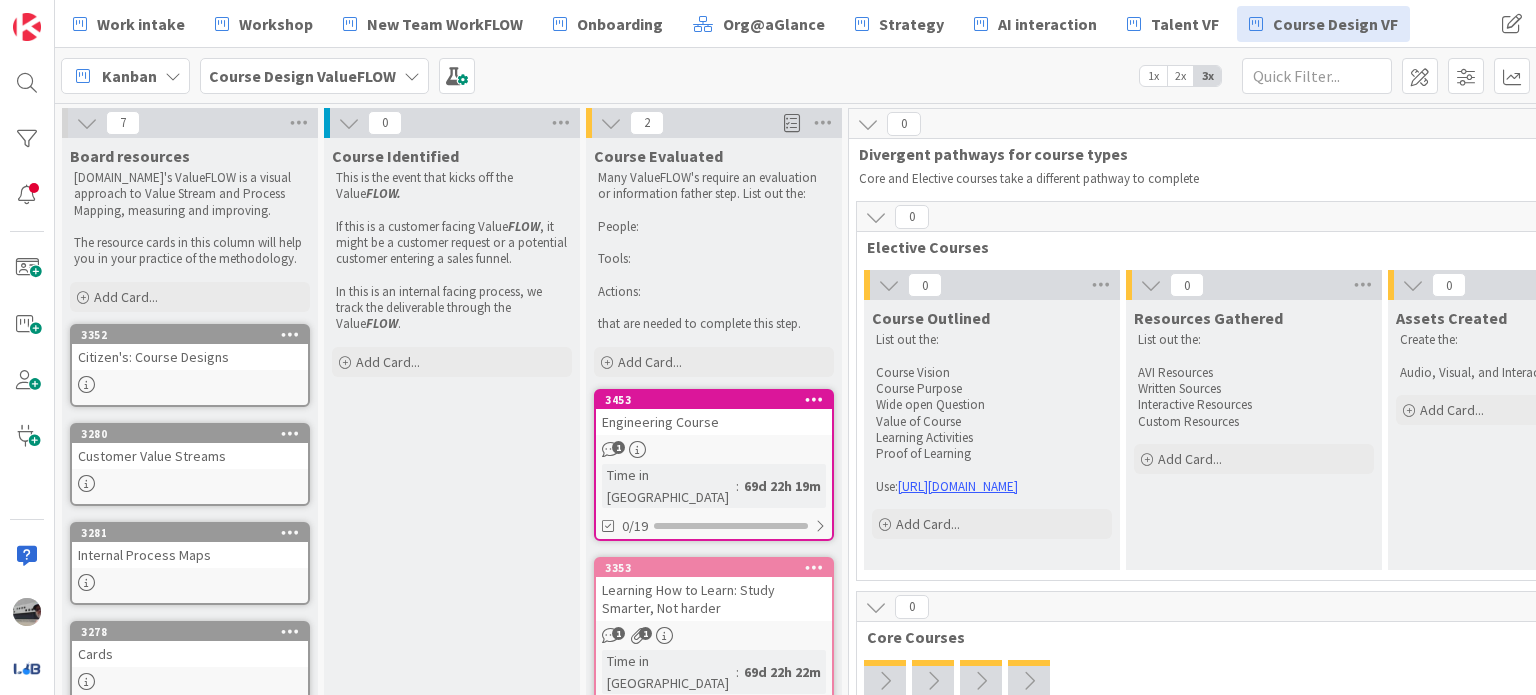 click on "3453 Engineering Course 1 Time in [GEOGRAPHIC_DATA] : 69d 22h 19m 0/19" at bounding box center [714, 465] 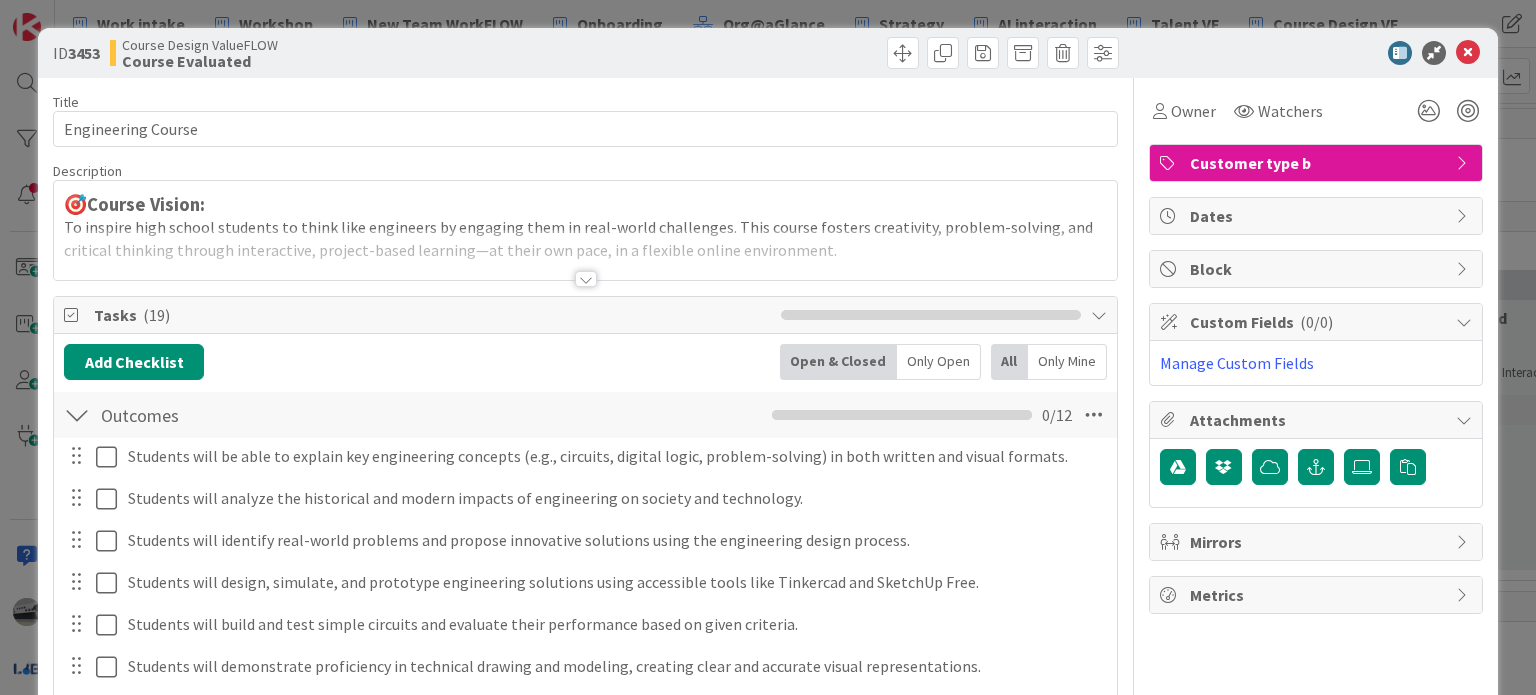click at bounding box center (586, 279) 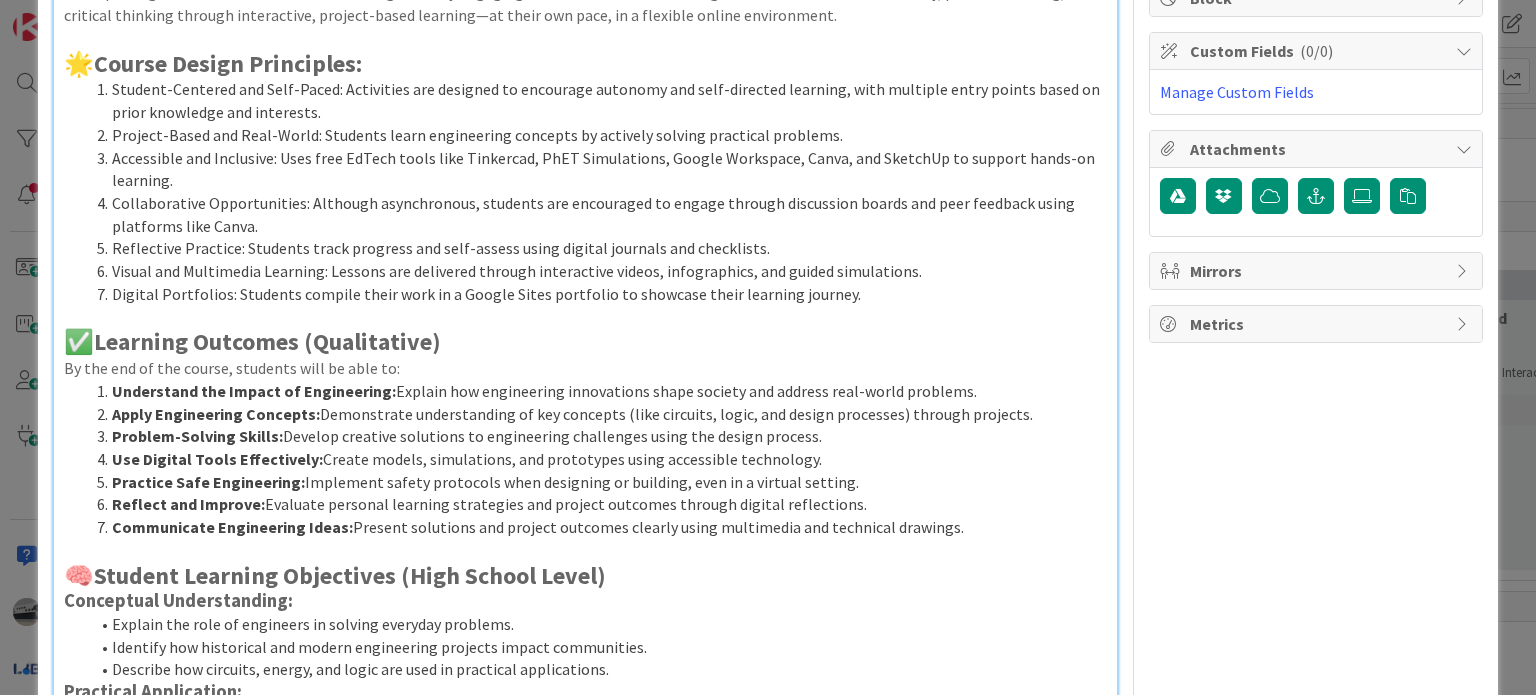 scroll, scrollTop: 0, scrollLeft: 0, axis: both 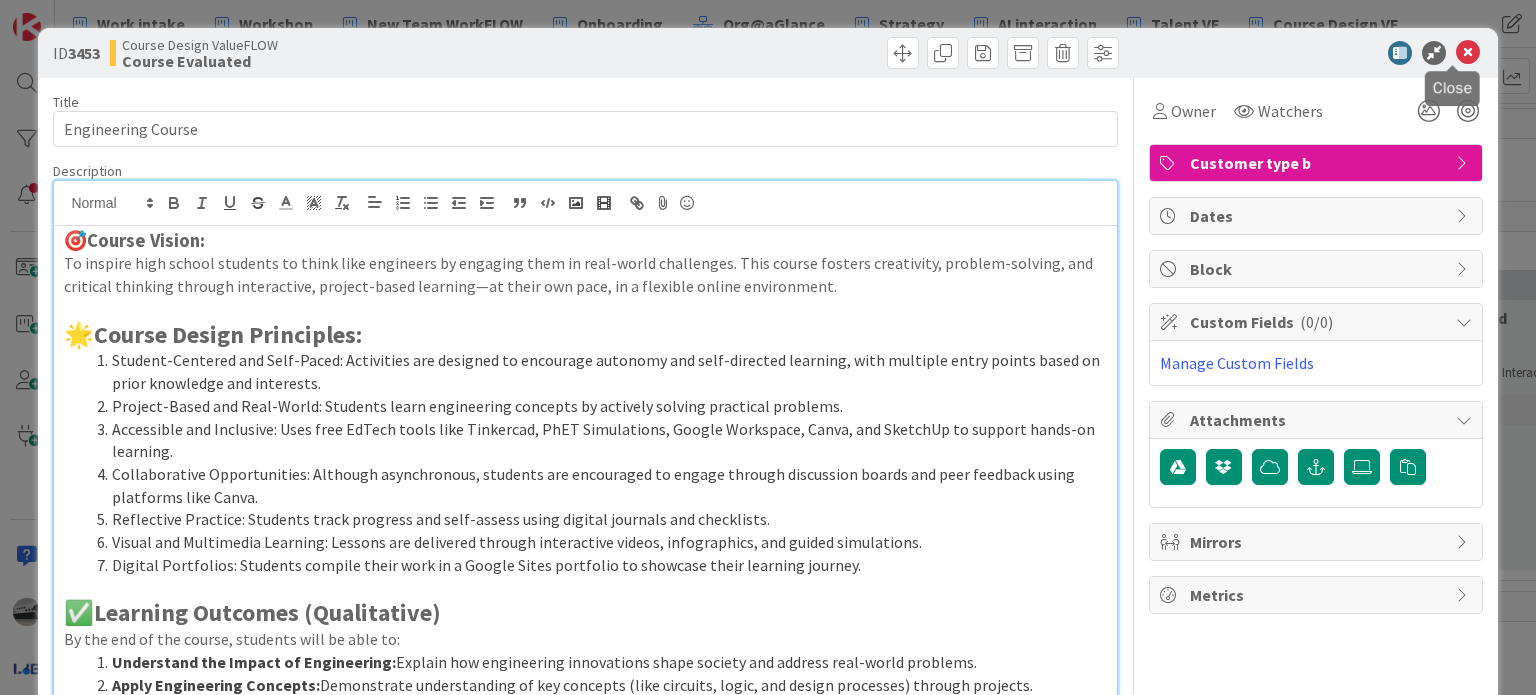 click at bounding box center [1468, 53] 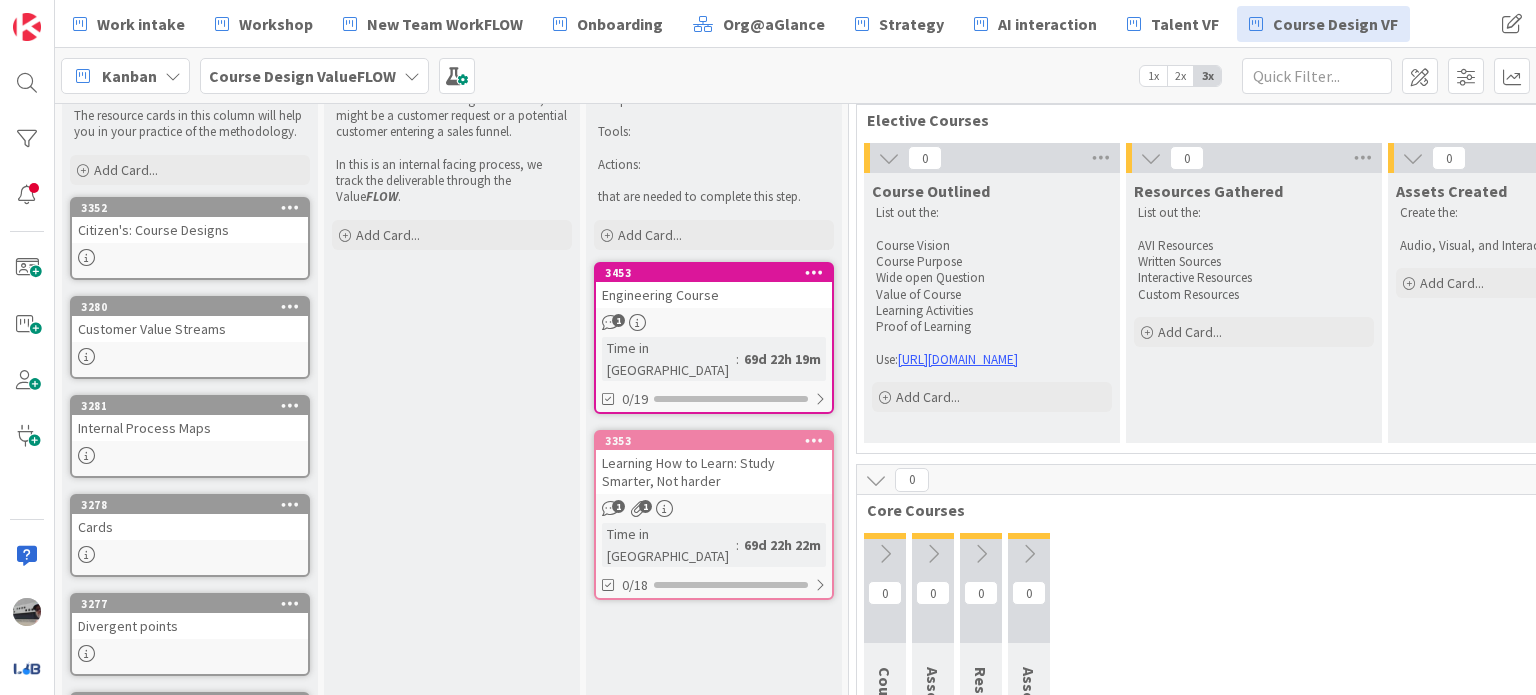 scroll, scrollTop: 0, scrollLeft: 0, axis: both 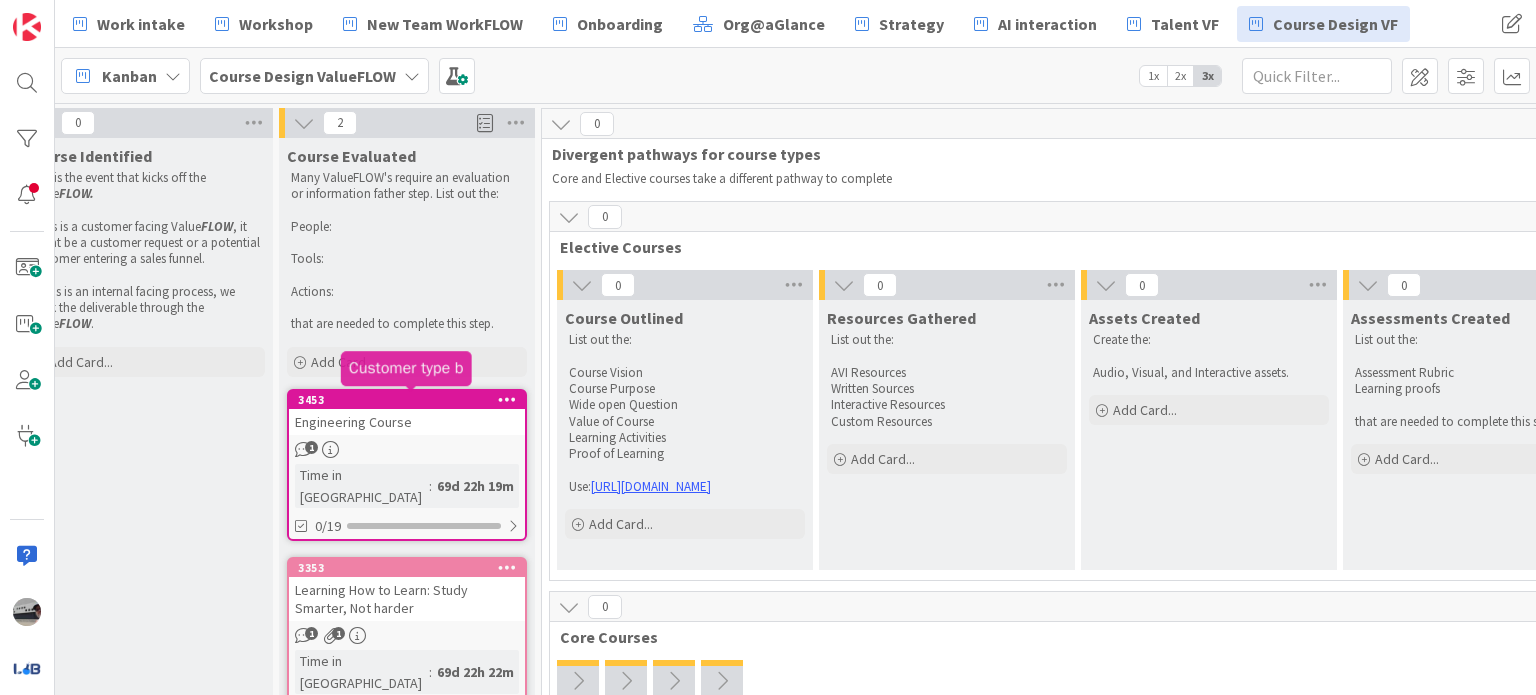 click on "3453" at bounding box center (411, 400) 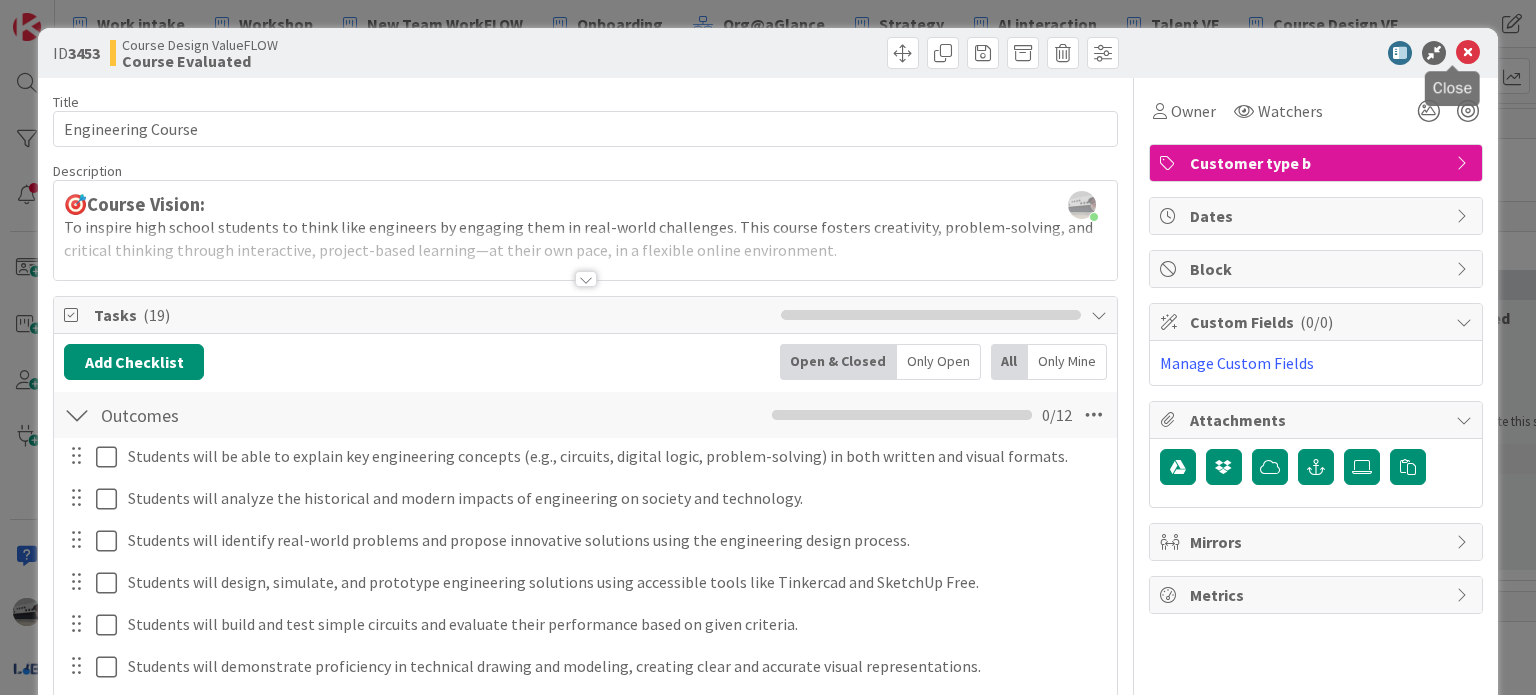 click at bounding box center [1468, 53] 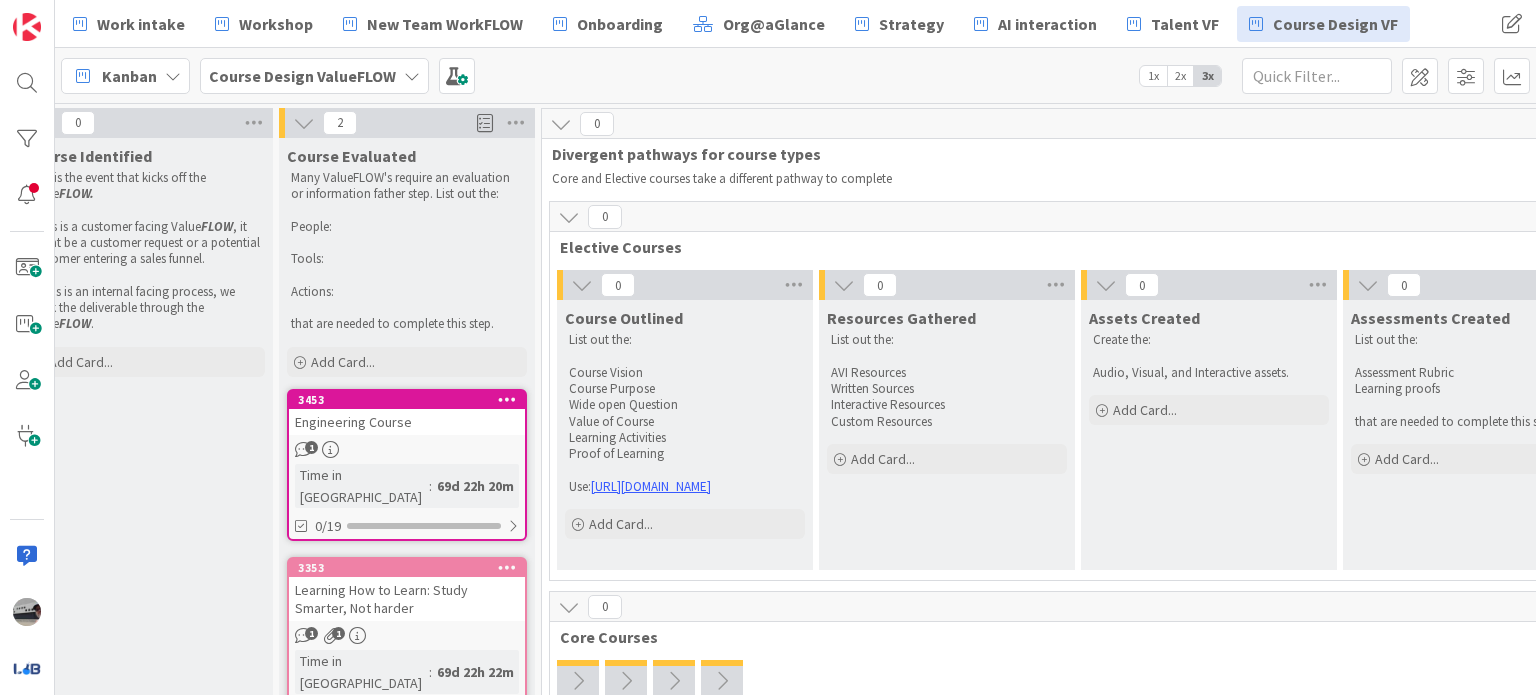 scroll, scrollTop: 351, scrollLeft: 307, axis: both 